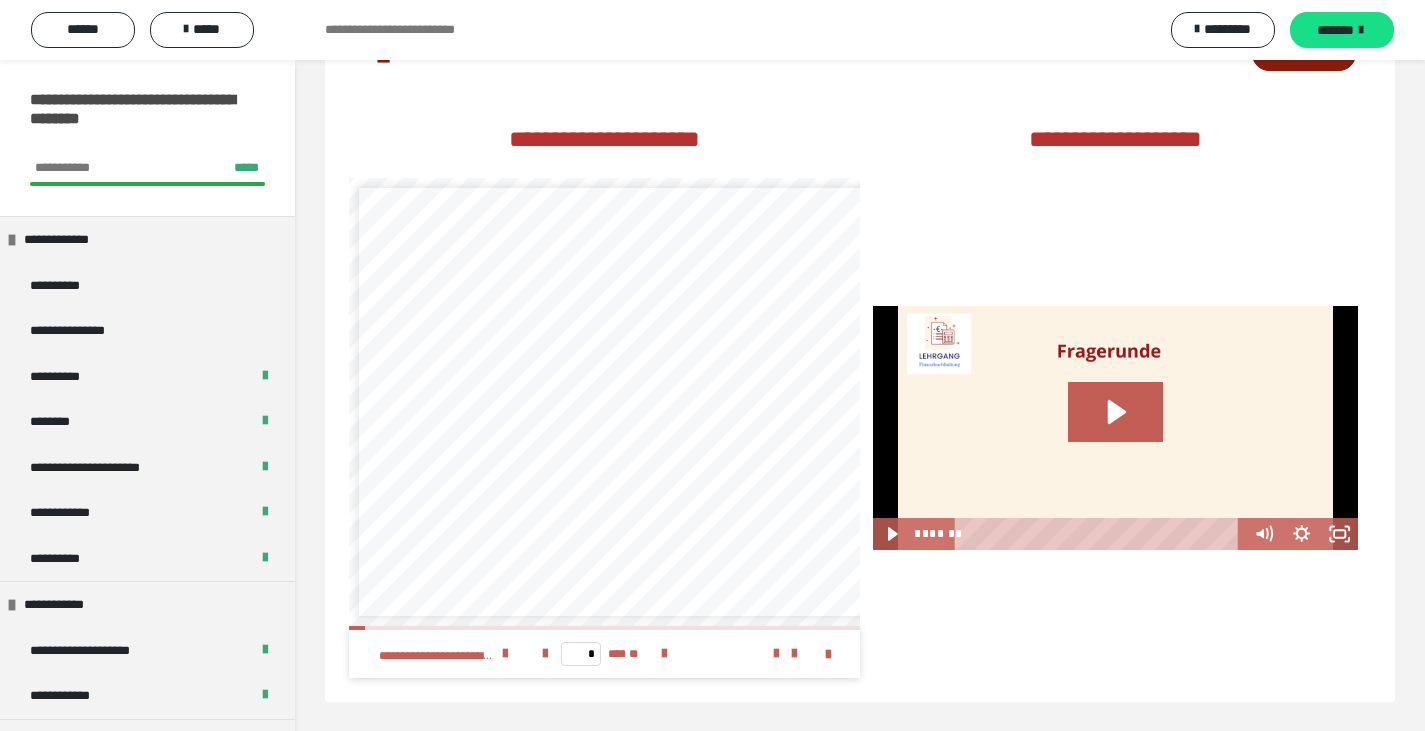 scroll, scrollTop: 0, scrollLeft: 0, axis: both 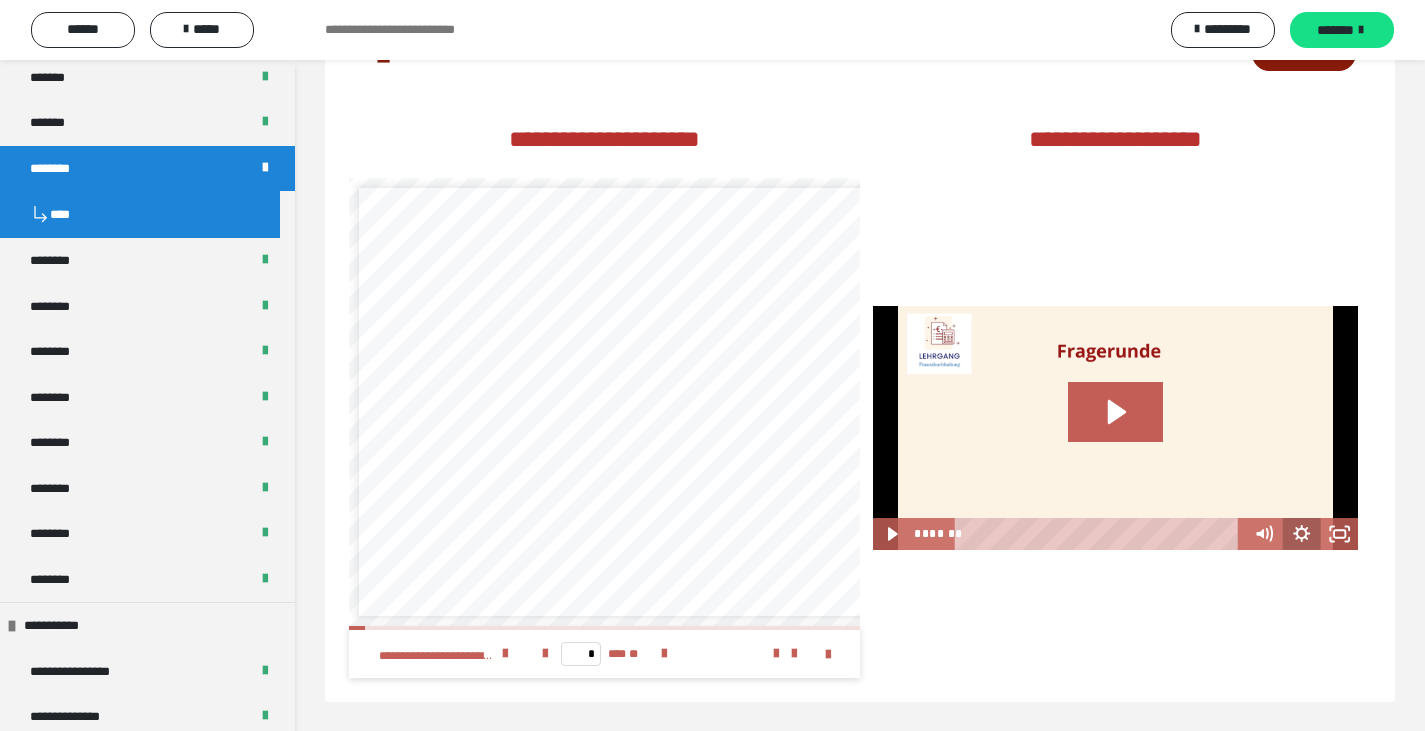 click 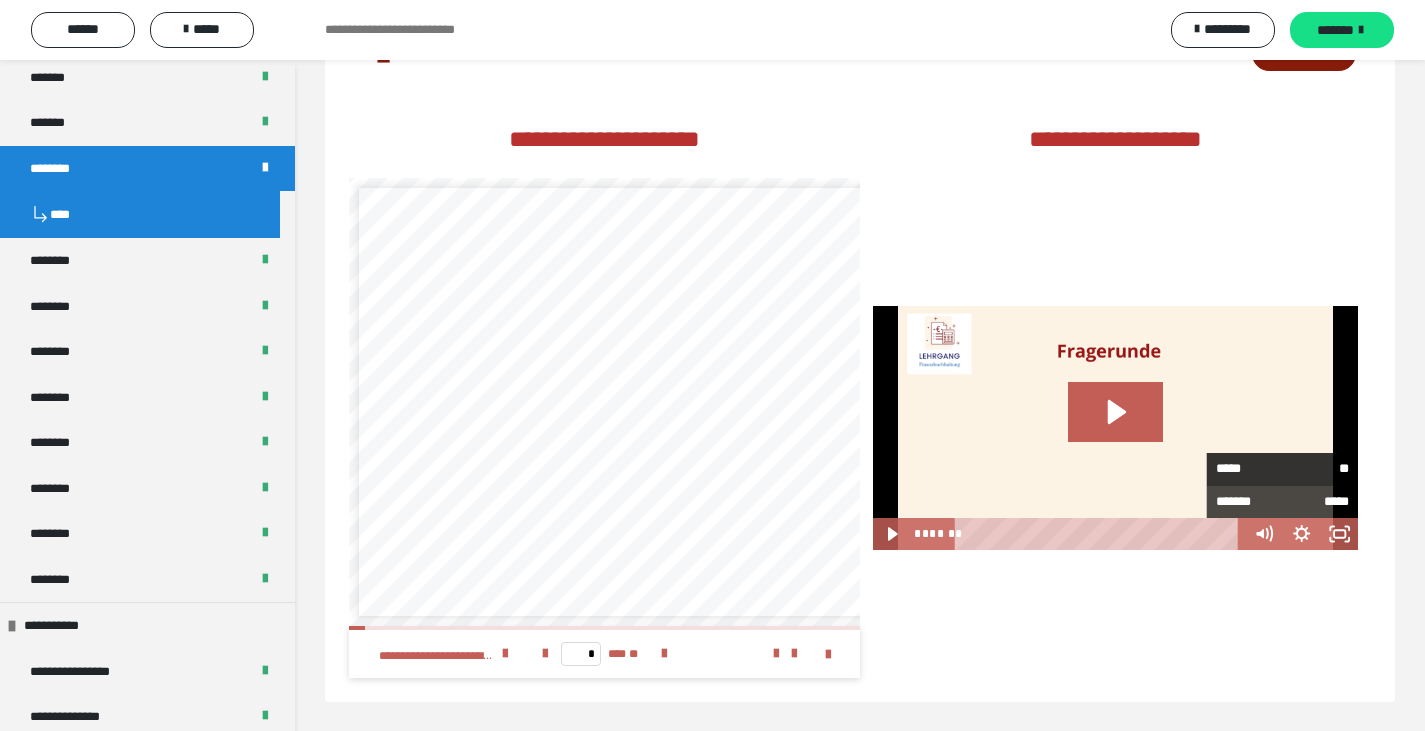click on "*****" at bounding box center [1249, 468] 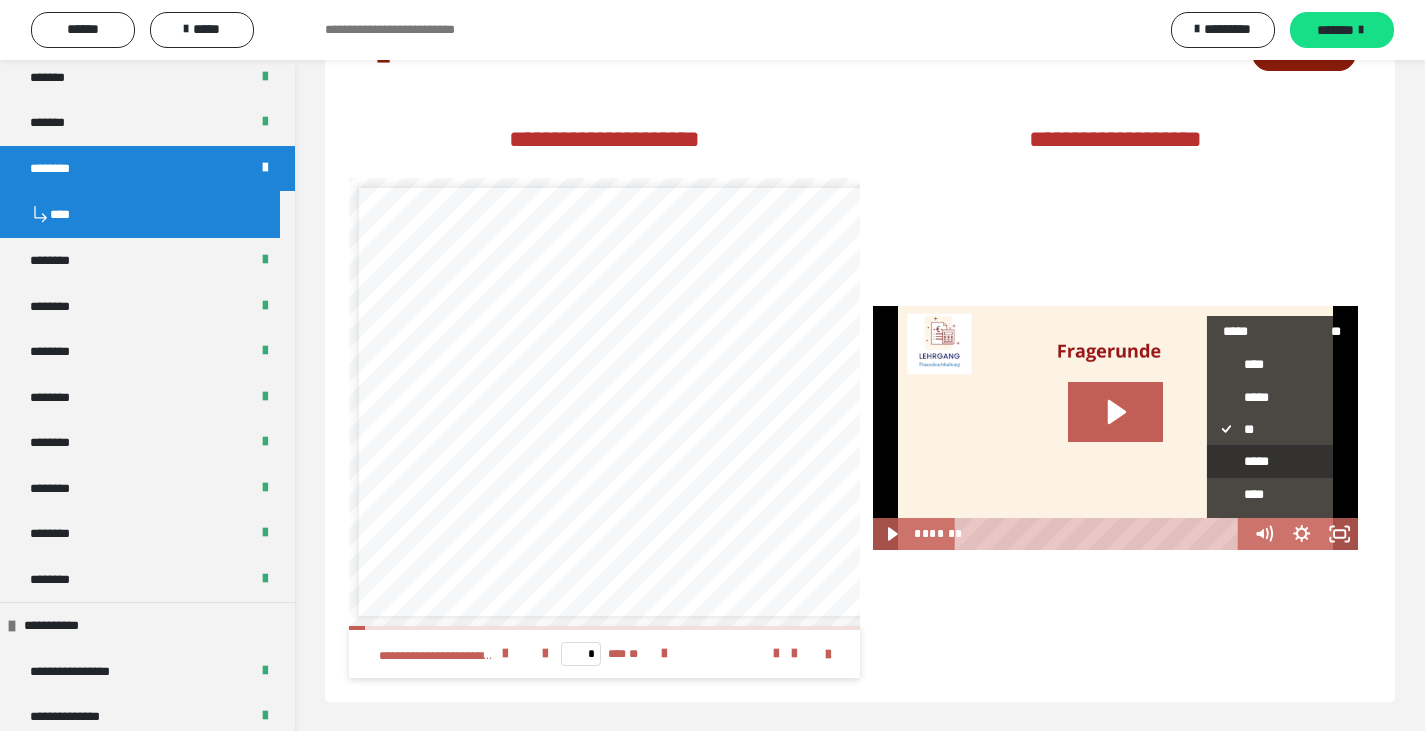 click on "*****" at bounding box center (1274, 462) 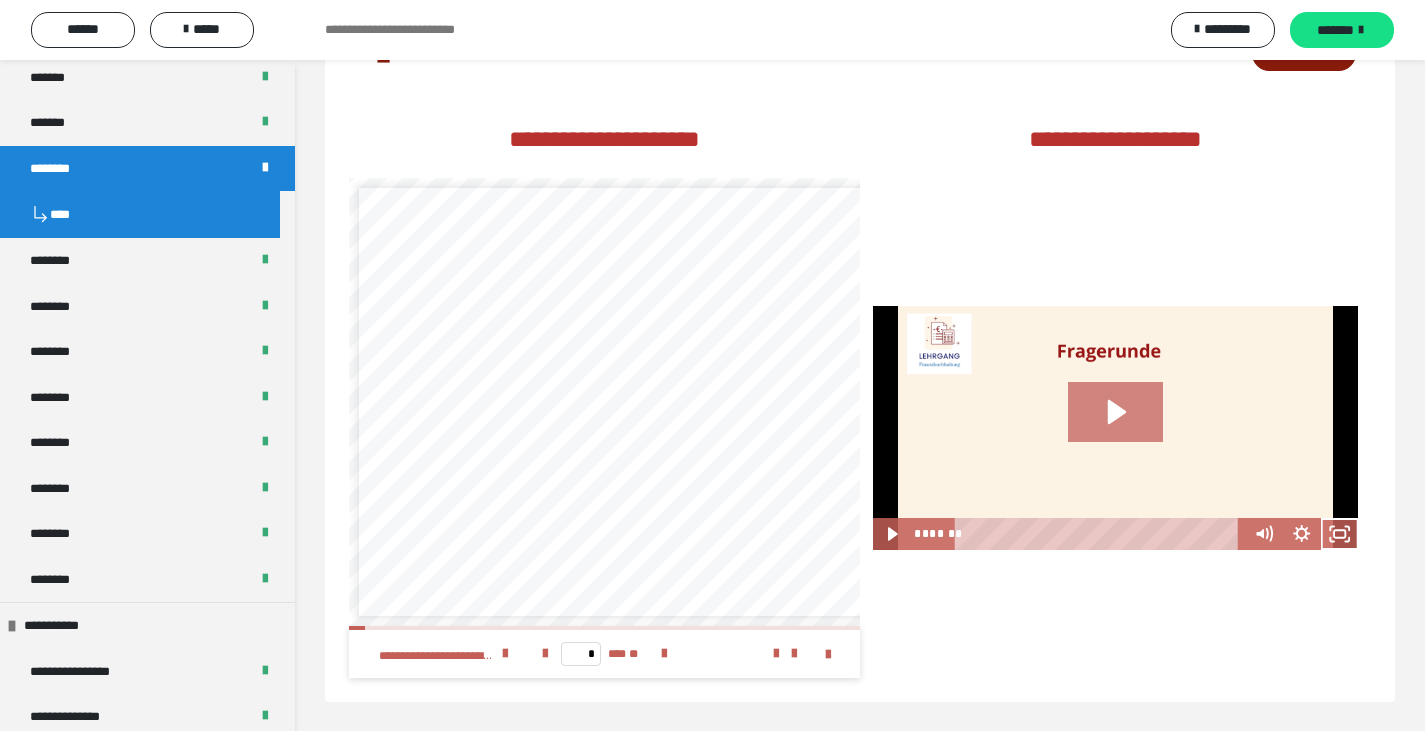 click 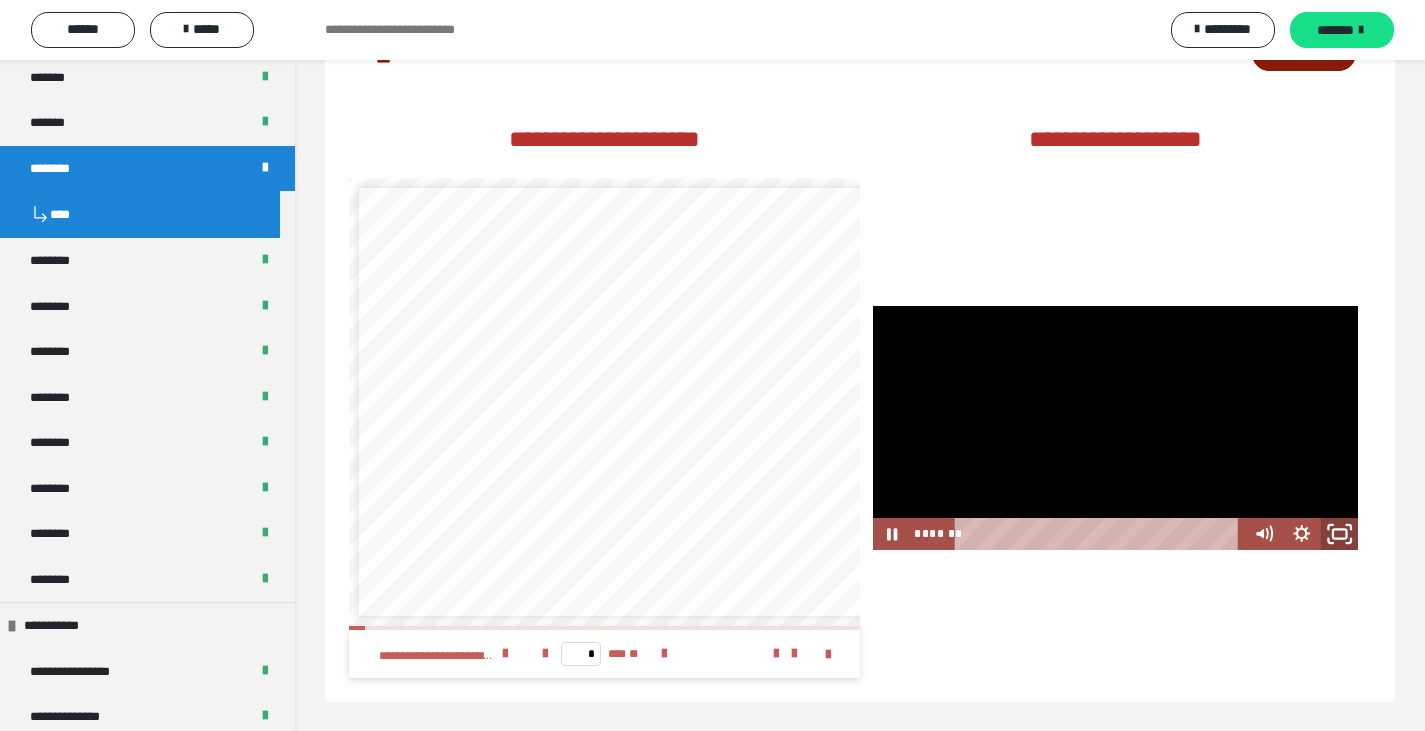click 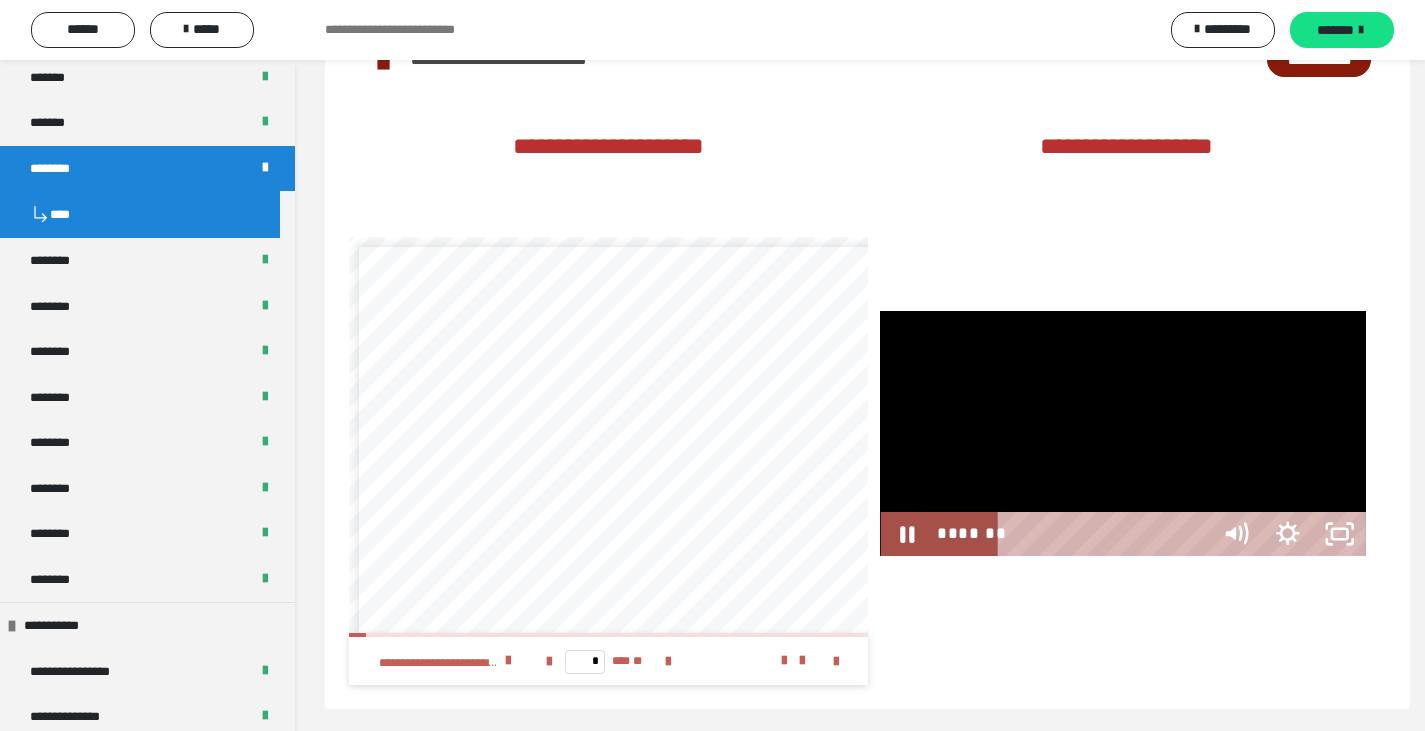 scroll, scrollTop: 2891, scrollLeft: 0, axis: vertical 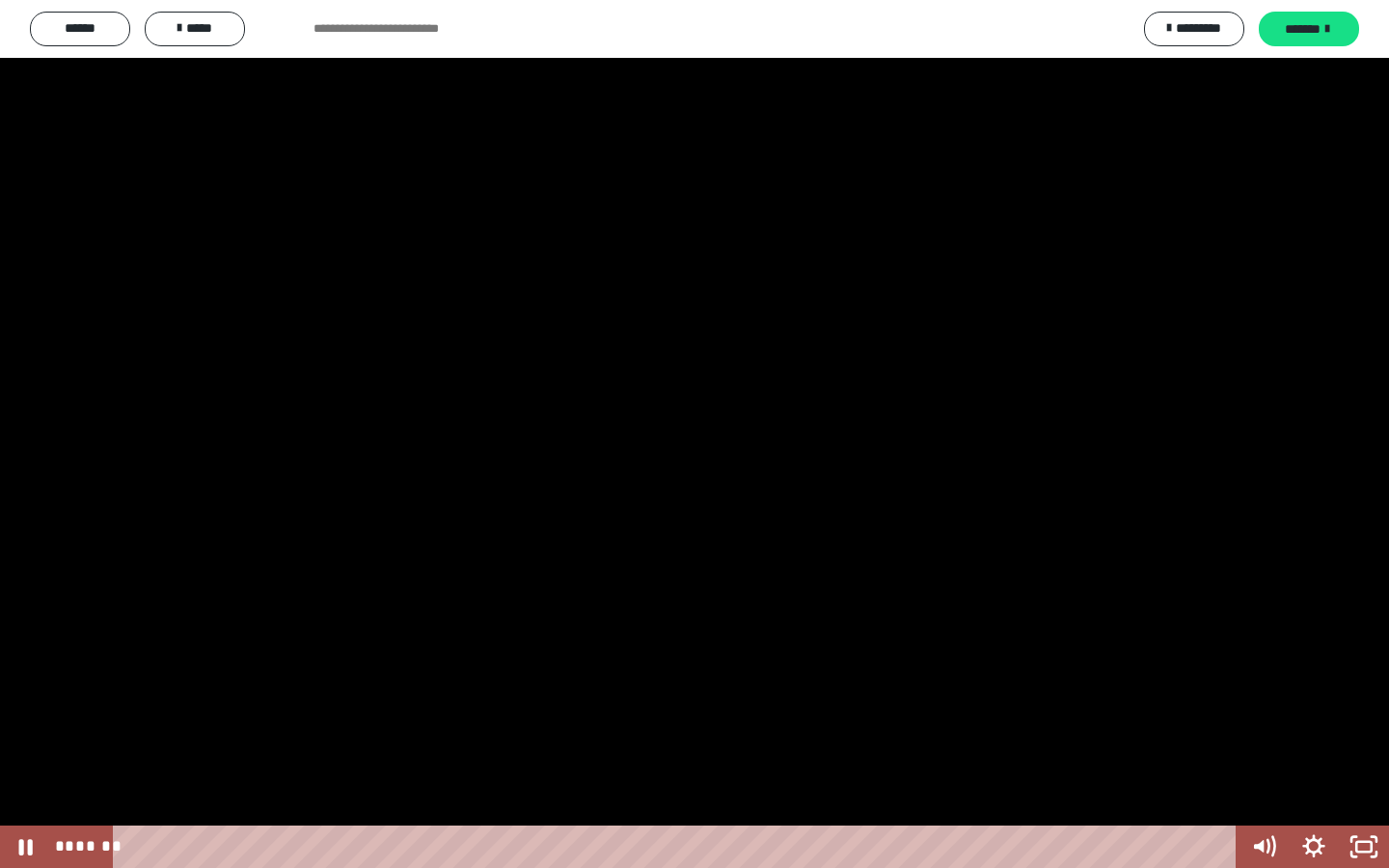 click at bounding box center [694, 434] 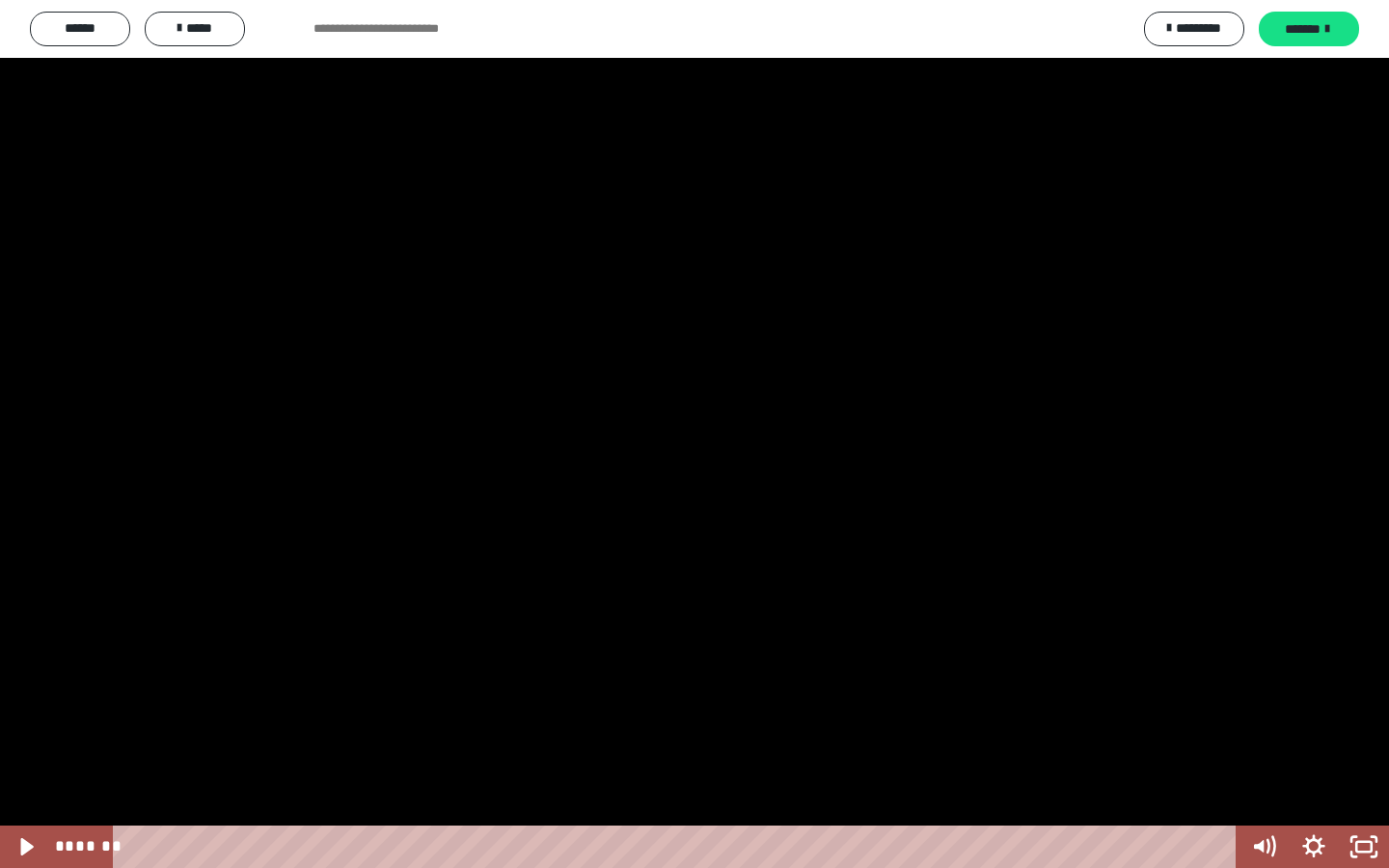 click at bounding box center [694, 434] 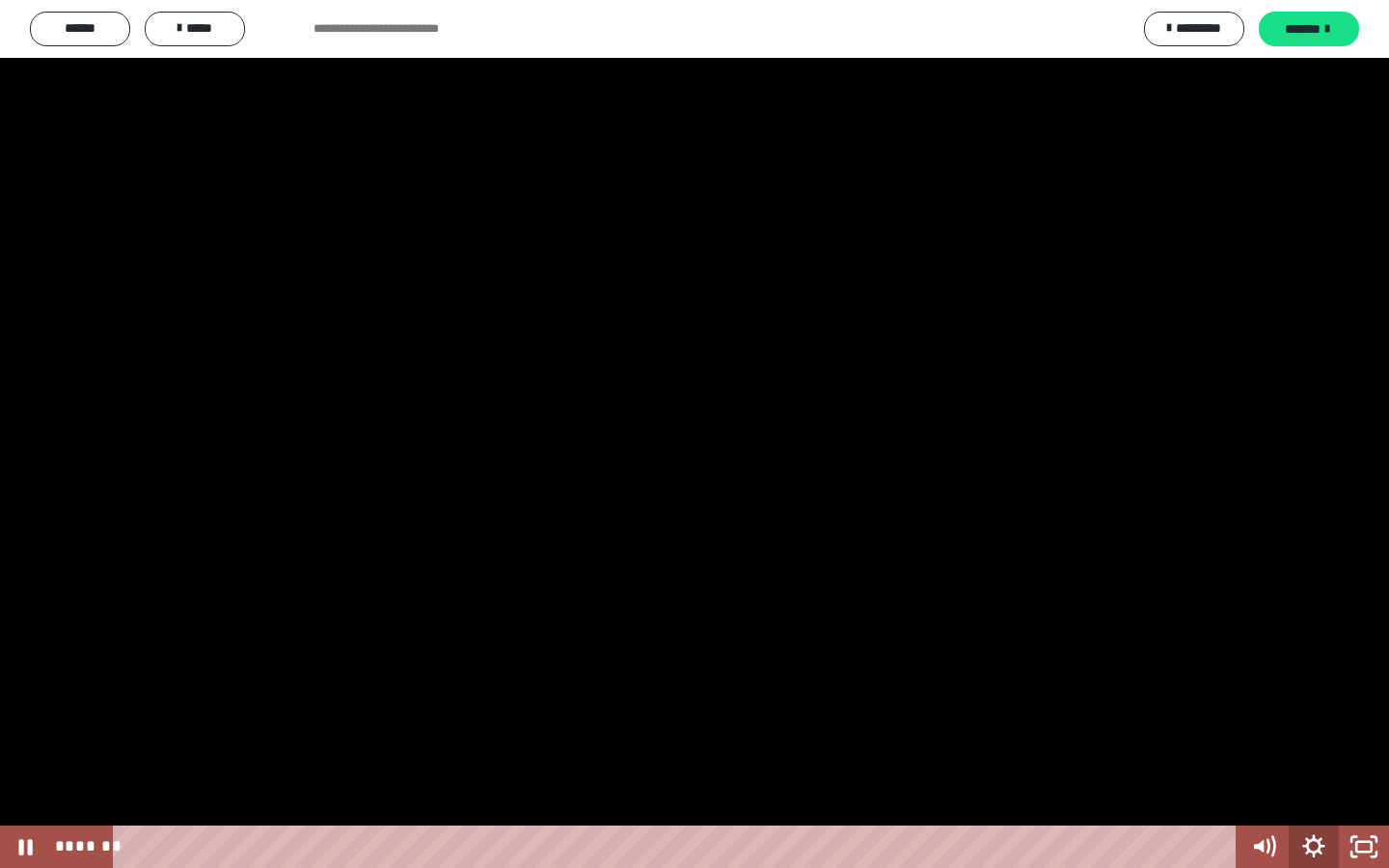 click 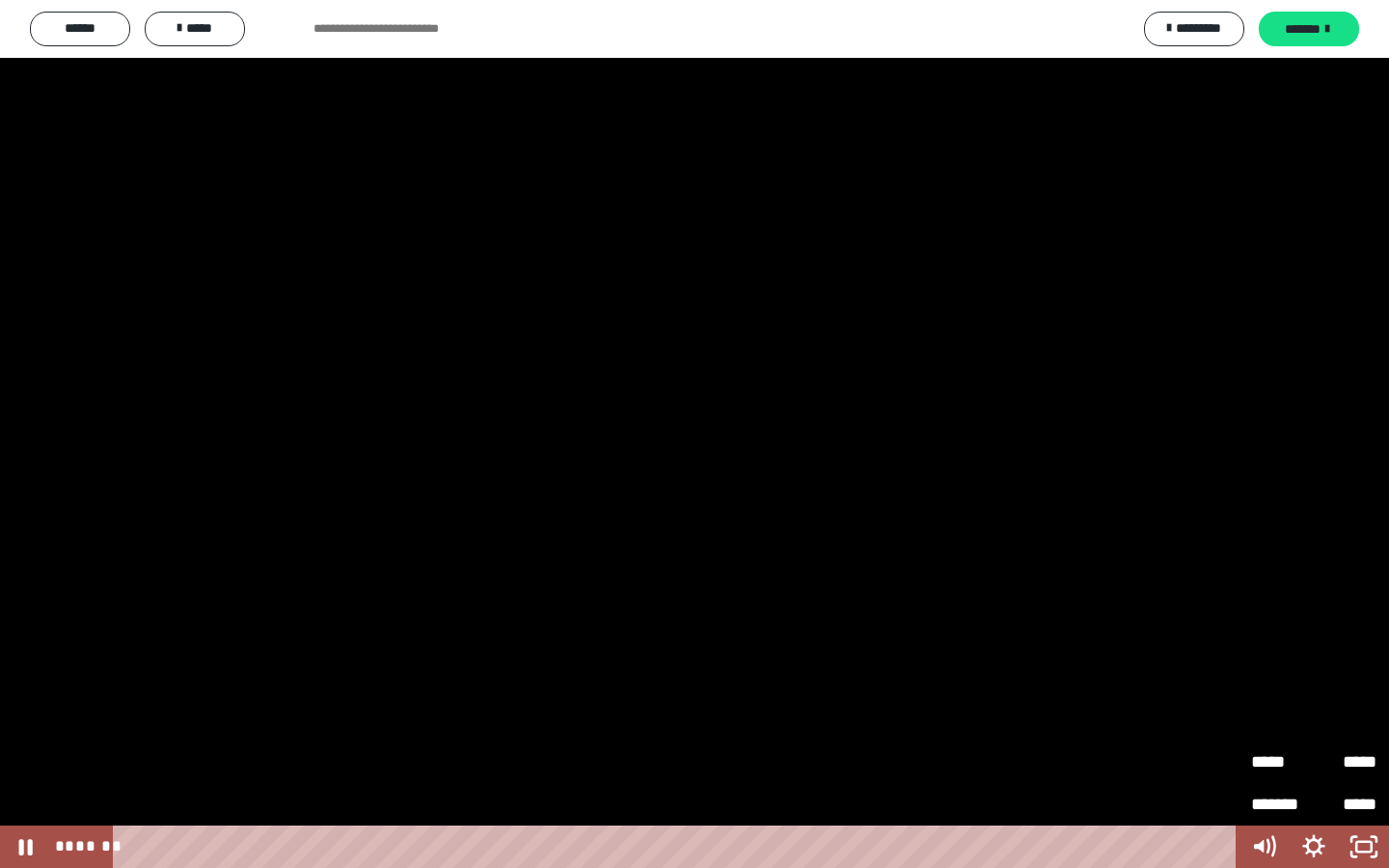 click on "*****" at bounding box center [1282, 762] 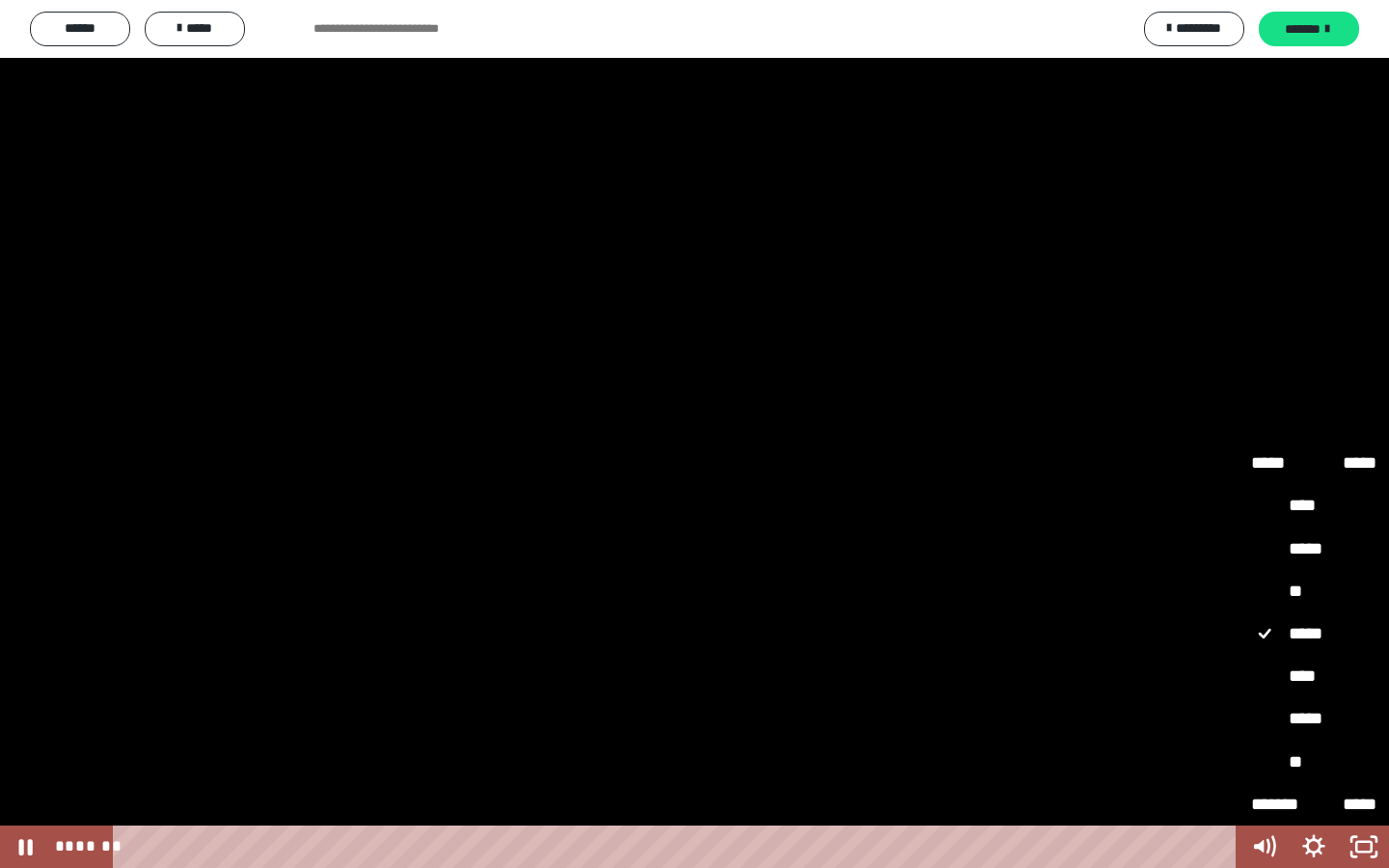 click on "****" at bounding box center (1314, 677) 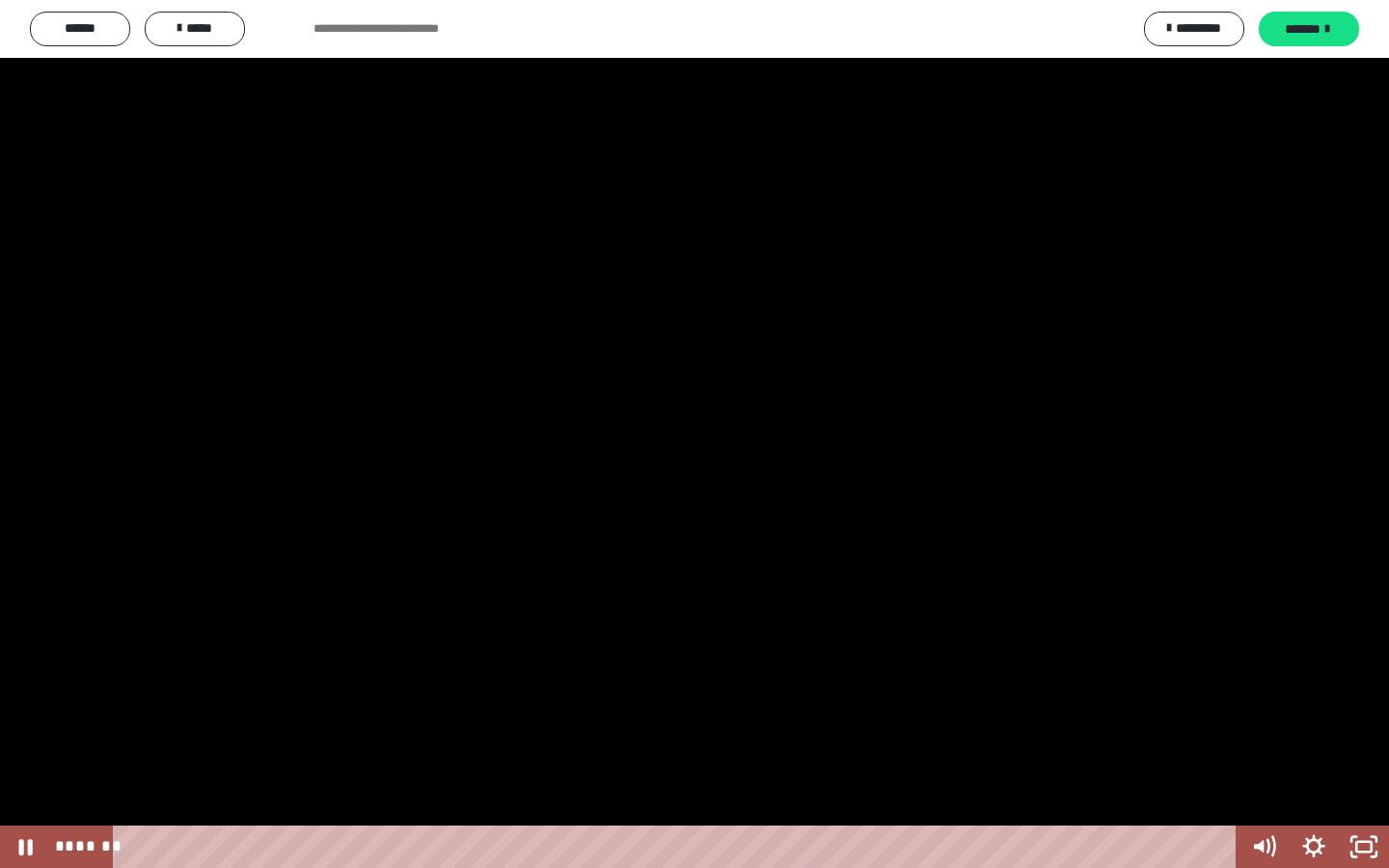 click at bounding box center [694, 434] 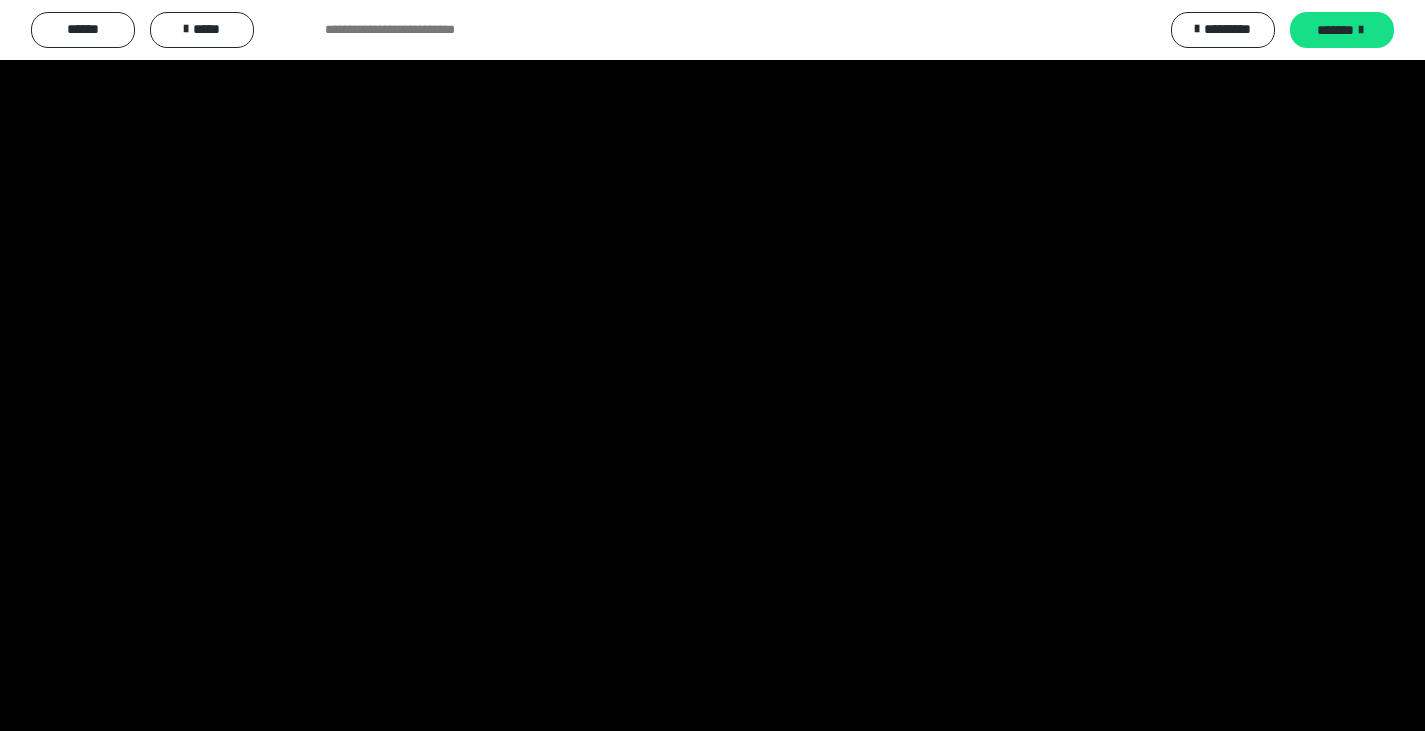 scroll, scrollTop: 3875, scrollLeft: 0, axis: vertical 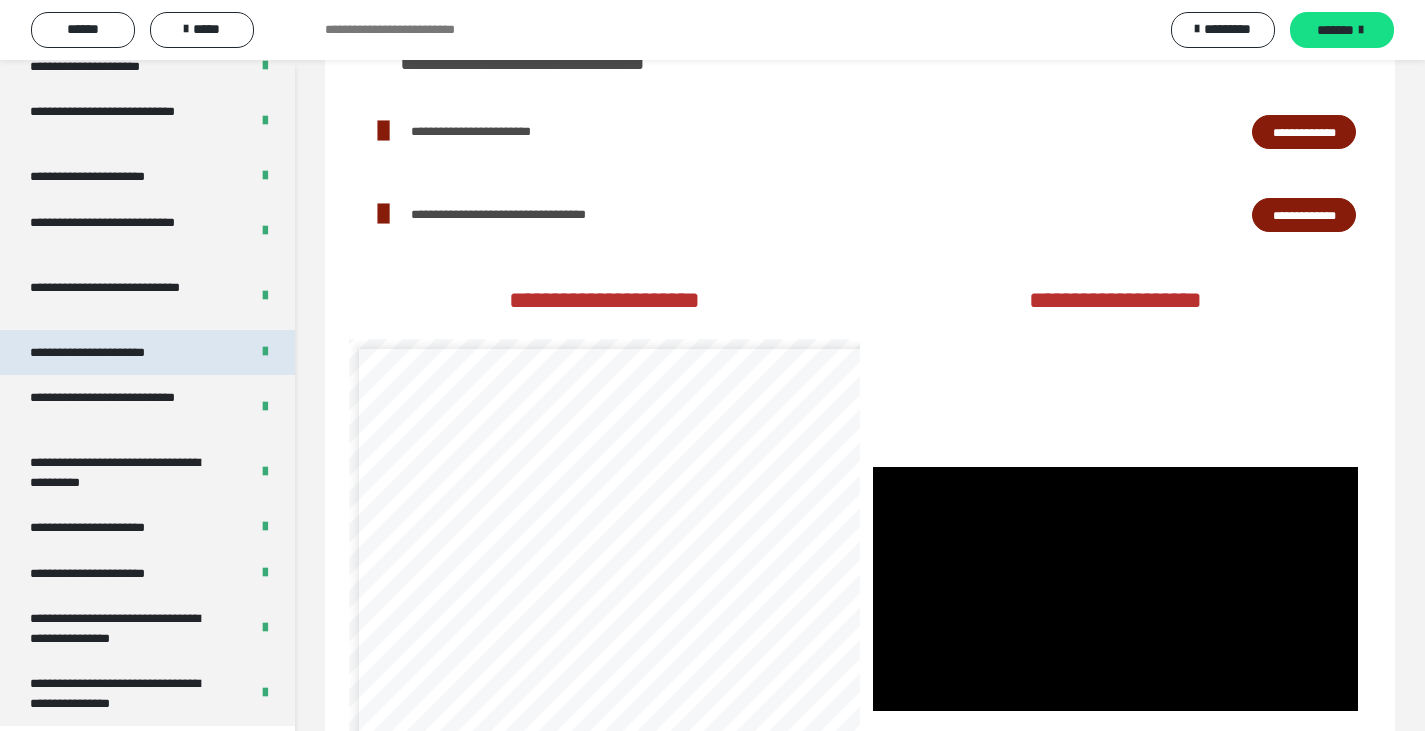 click on "**********" at bounding box center [109, 353] 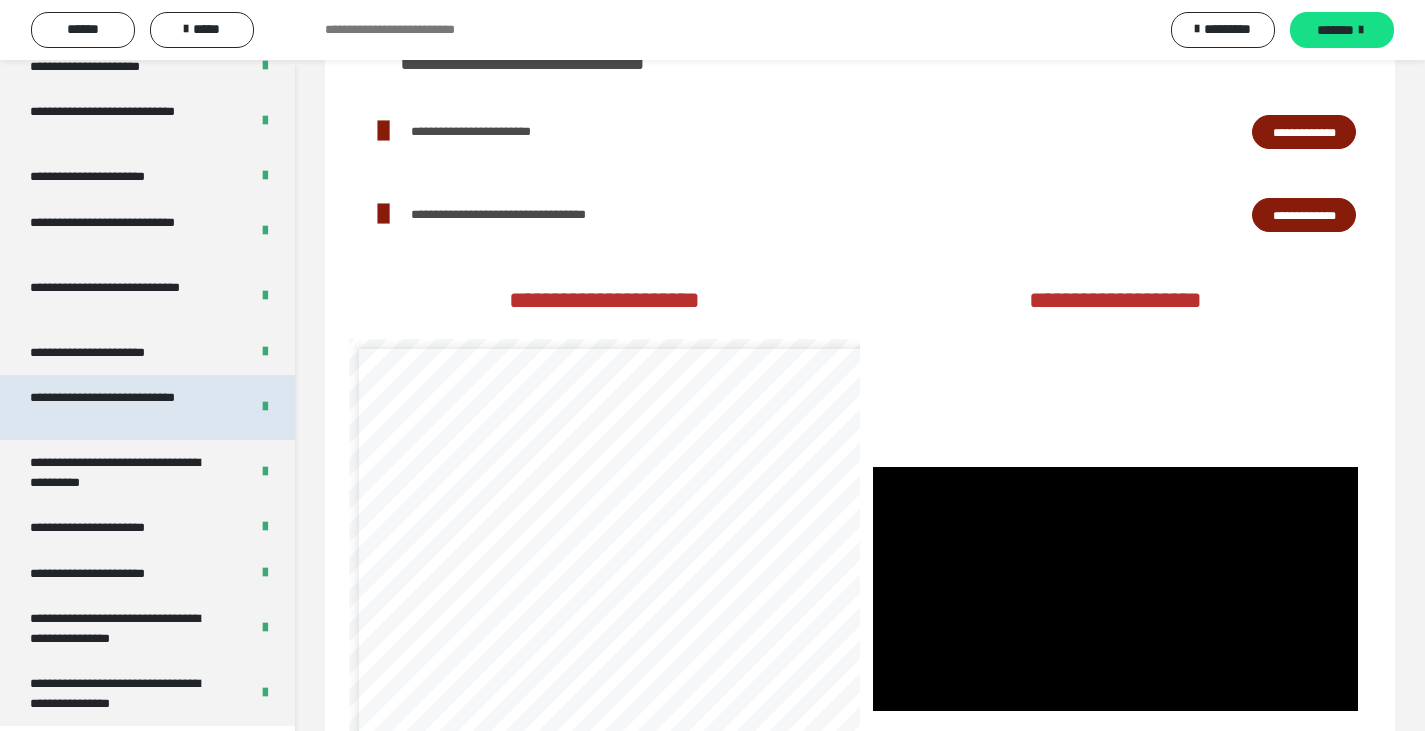 scroll, scrollTop: 2513, scrollLeft: 0, axis: vertical 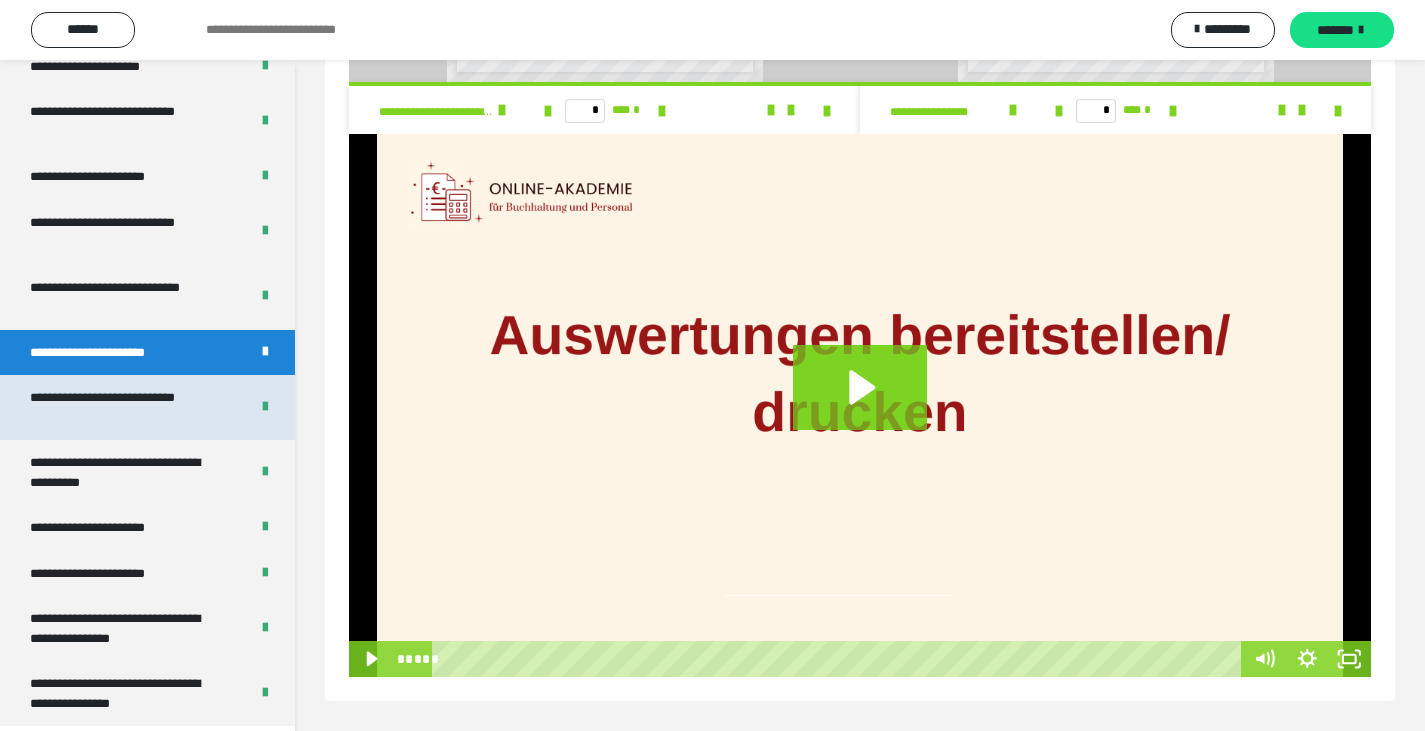 click on "**********" at bounding box center [124, 407] 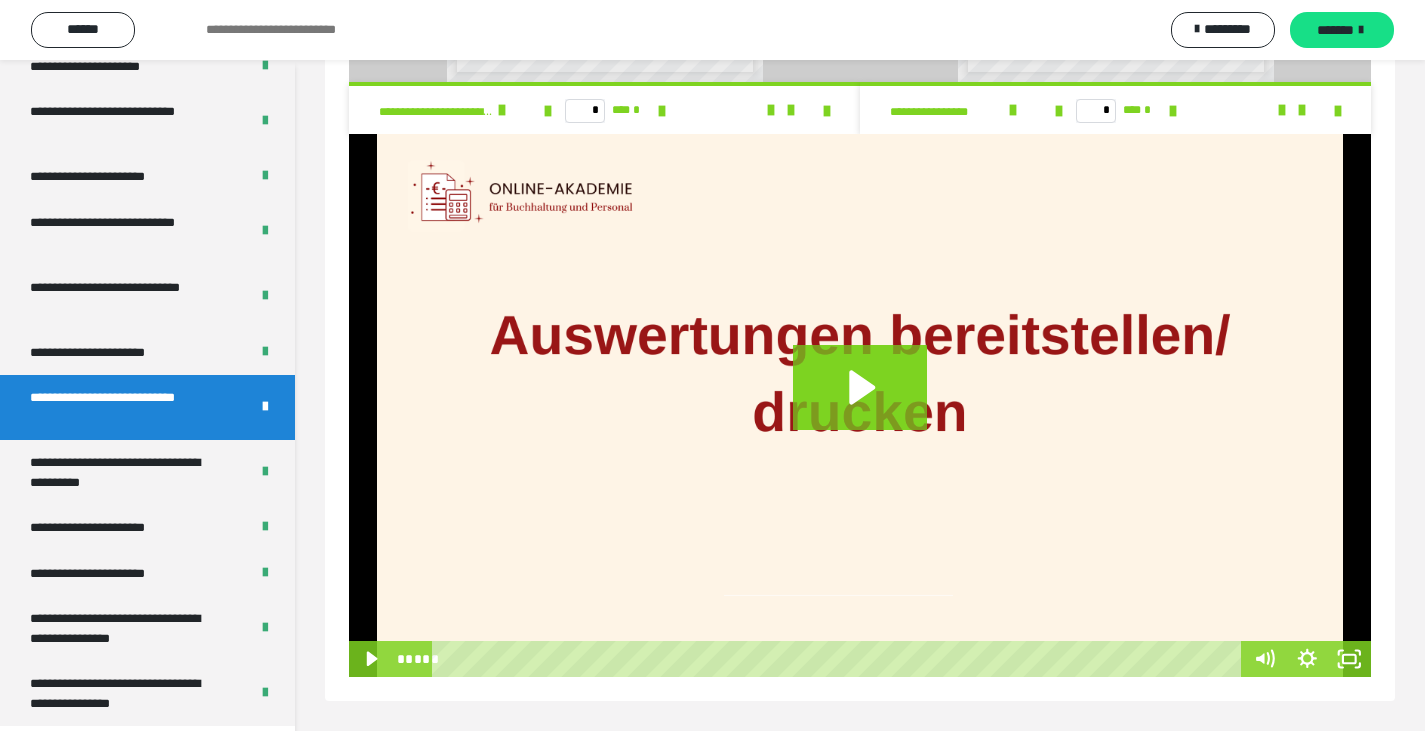 scroll, scrollTop: 60, scrollLeft: 0, axis: vertical 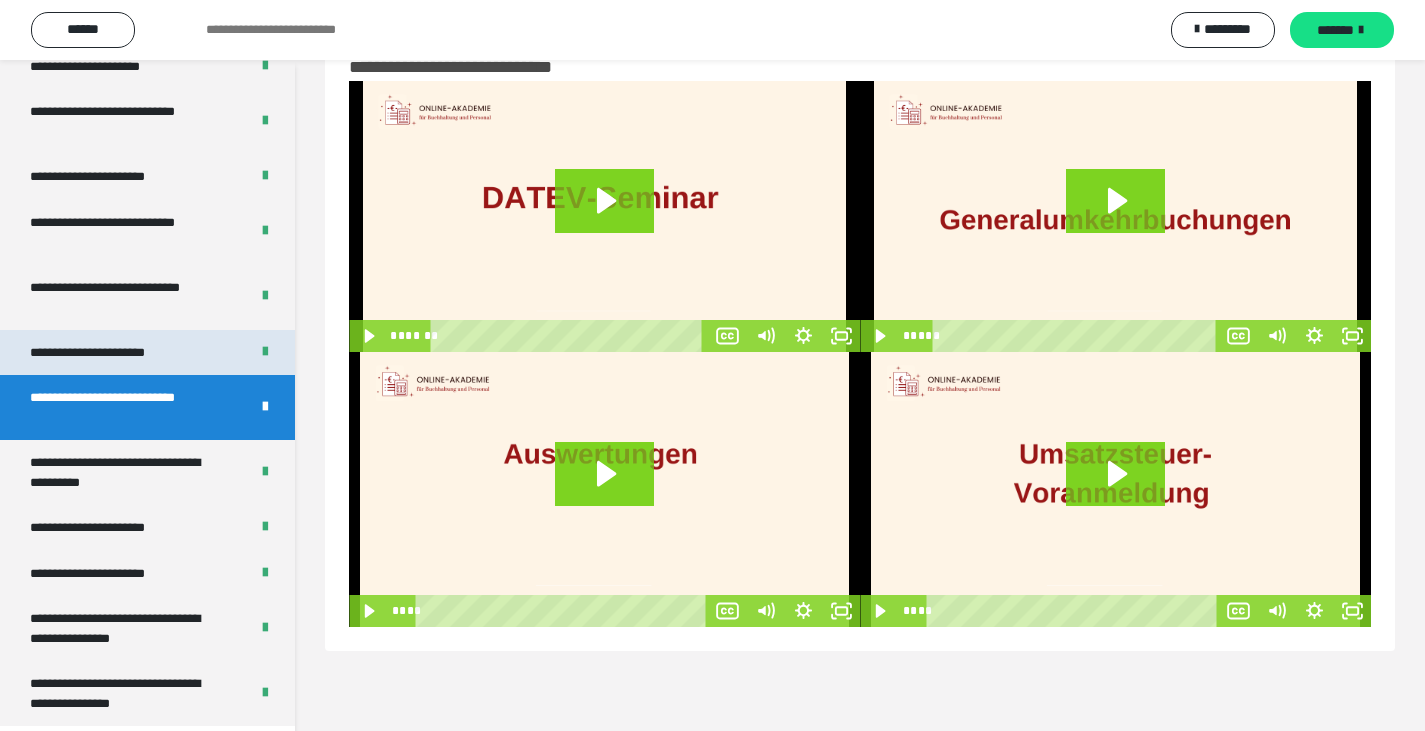 click on "**********" at bounding box center (109, 353) 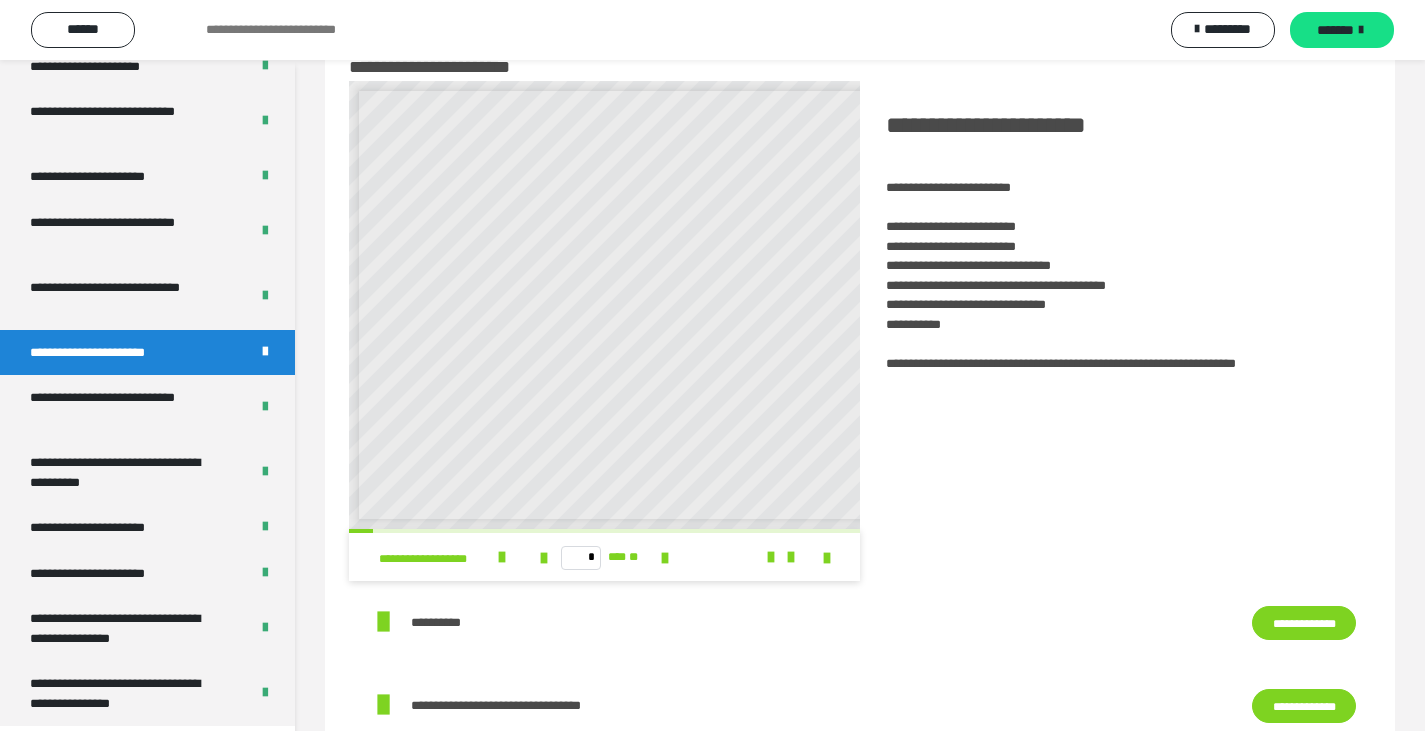 scroll, scrollTop: 0, scrollLeft: 0, axis: both 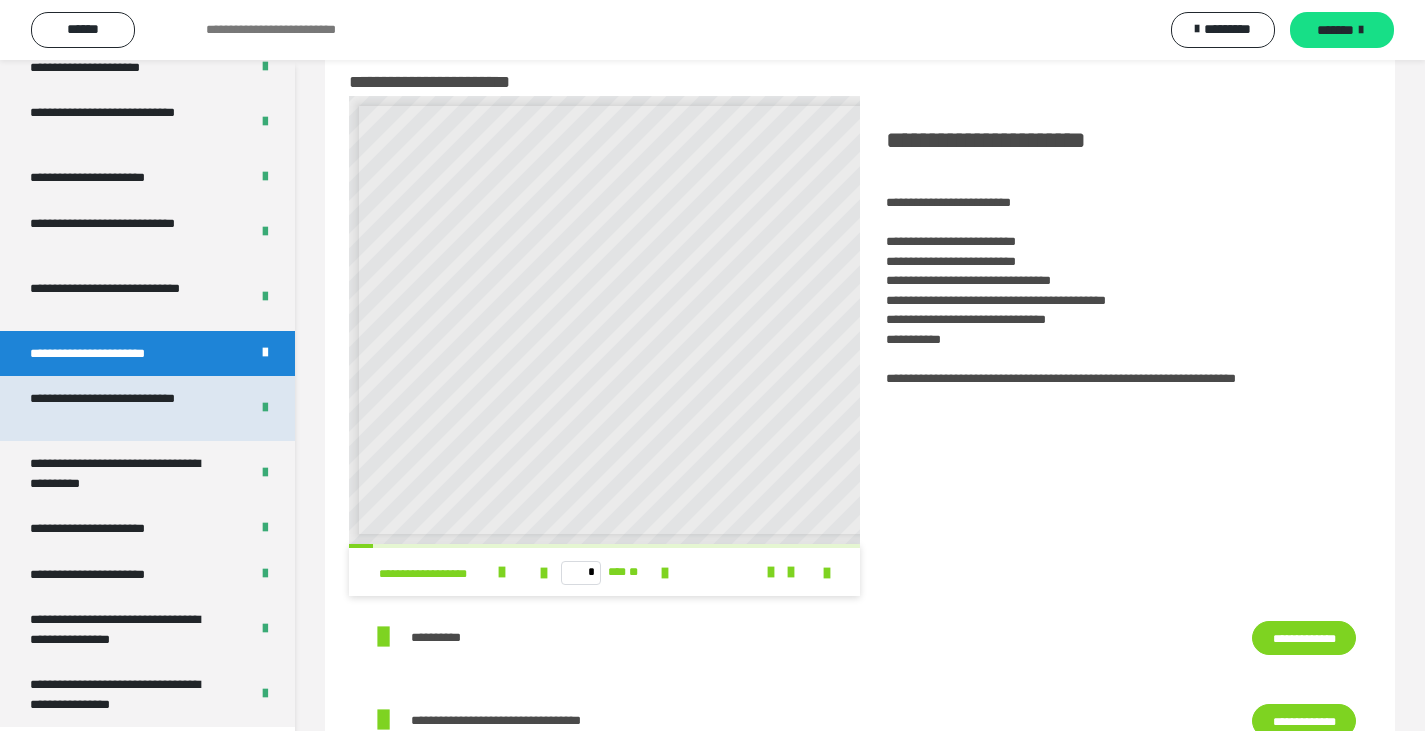 click on "**********" at bounding box center (124, 408) 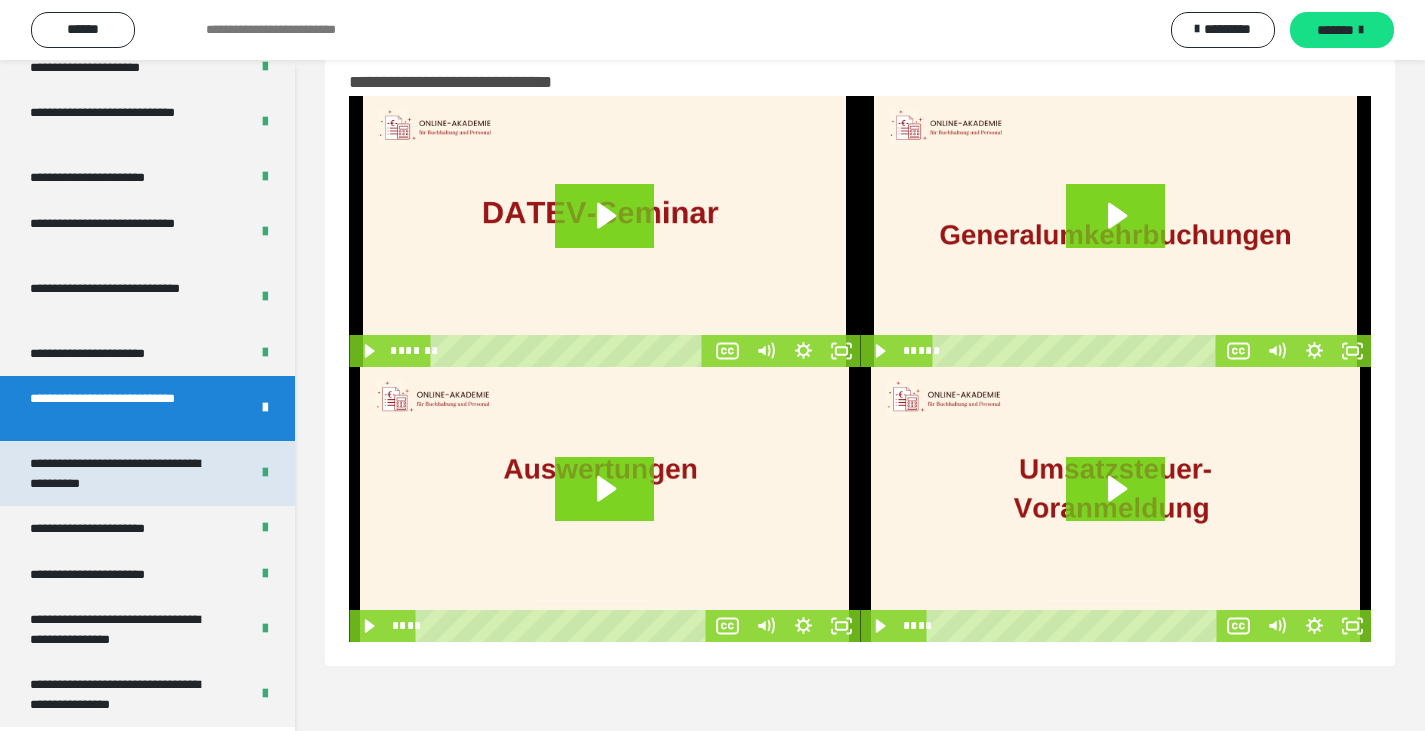 click on "**********" at bounding box center [124, 473] 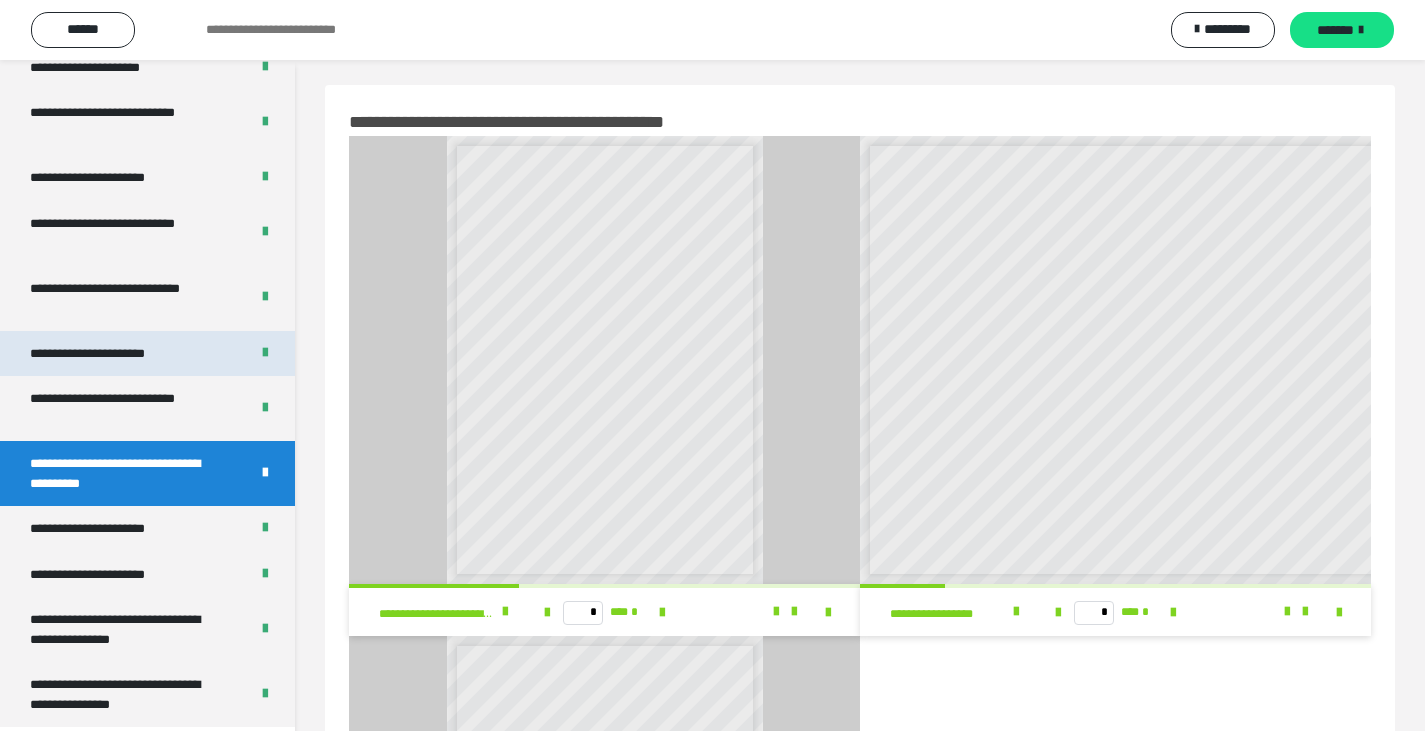 scroll, scrollTop: 0, scrollLeft: 0, axis: both 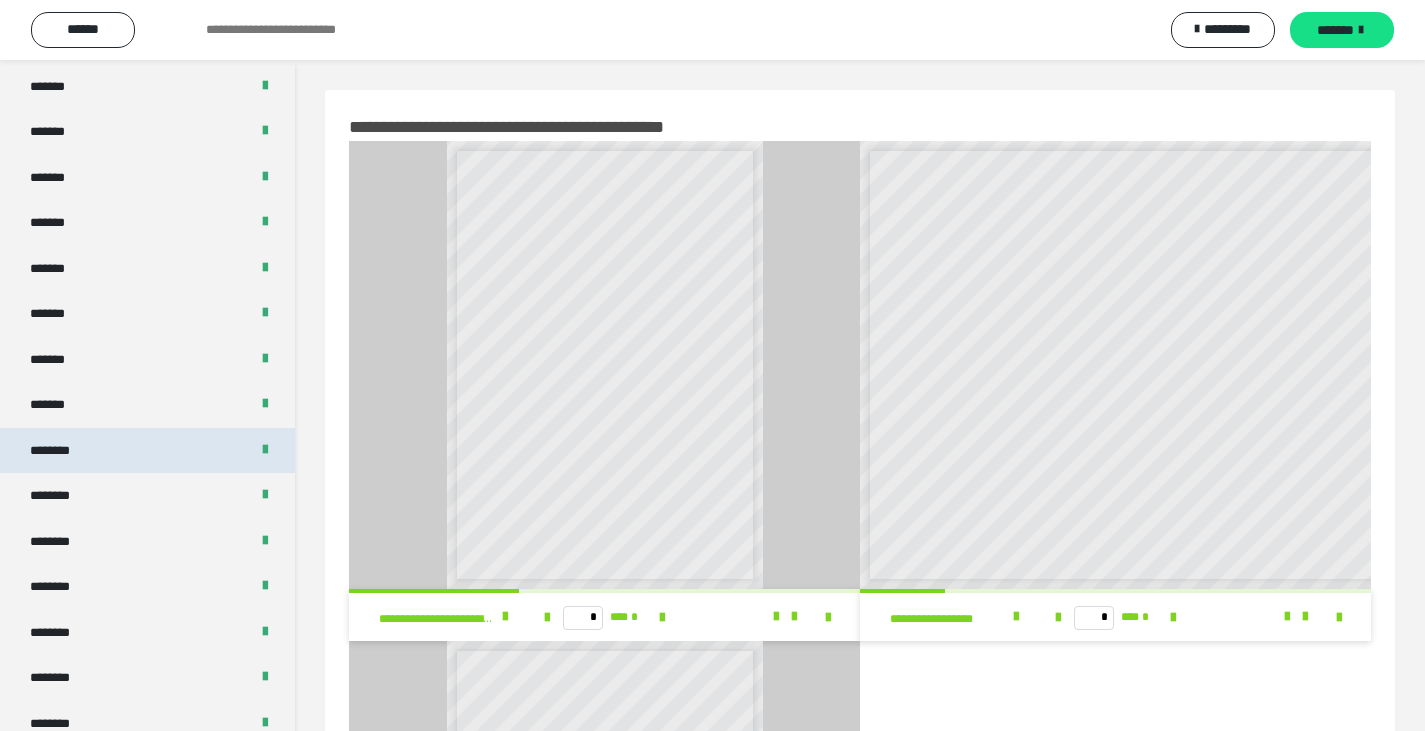 click on "********" at bounding box center [147, 451] 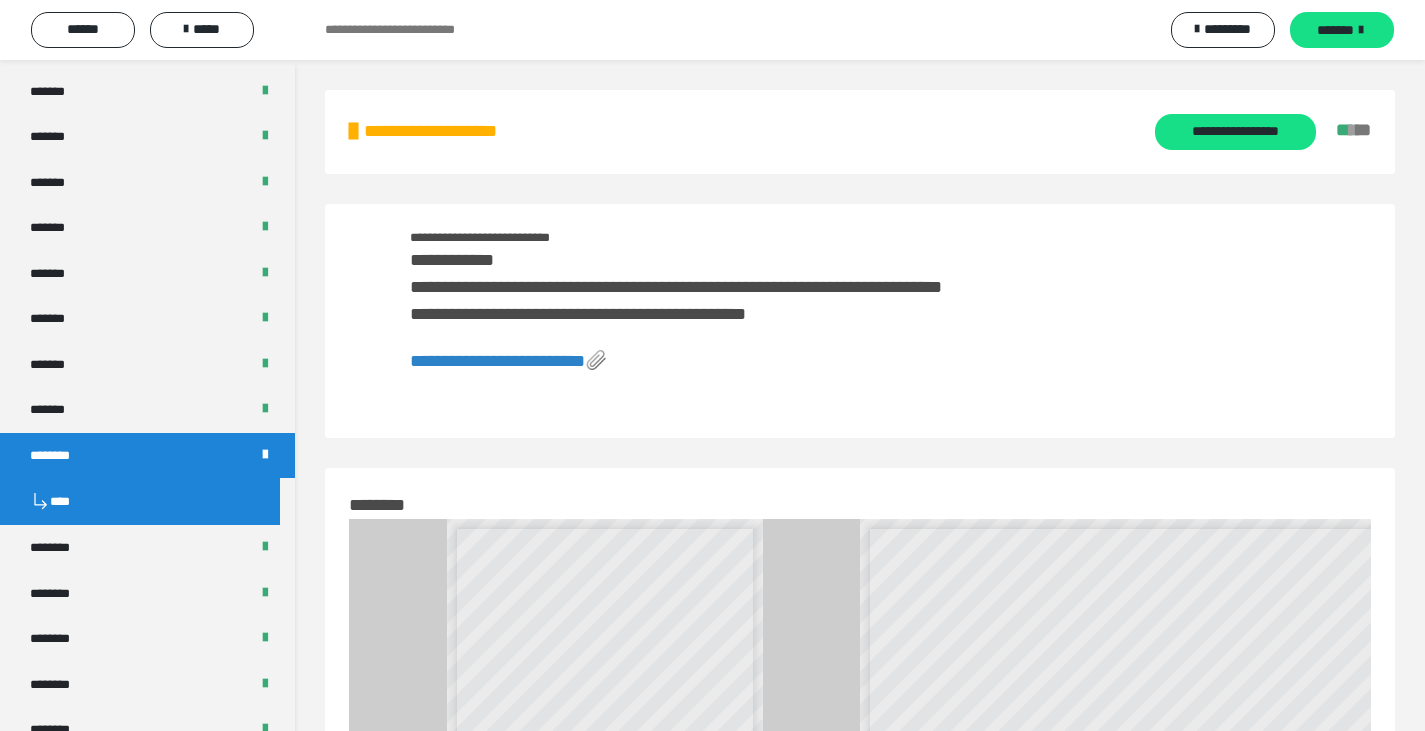 scroll, scrollTop: 741, scrollLeft: 0, axis: vertical 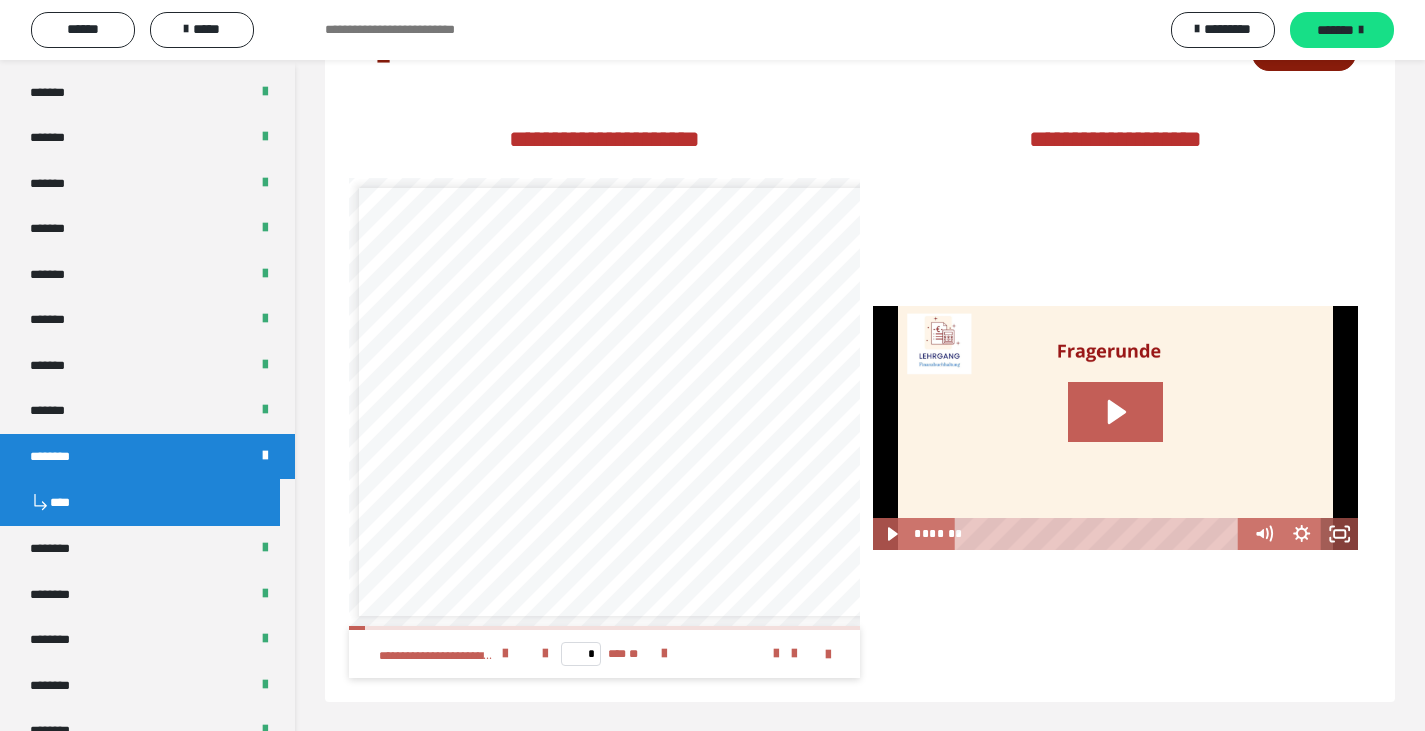 drag, startPoint x: 1327, startPoint y: 526, endPoint x: 1328, endPoint y: 650, distance: 124.004036 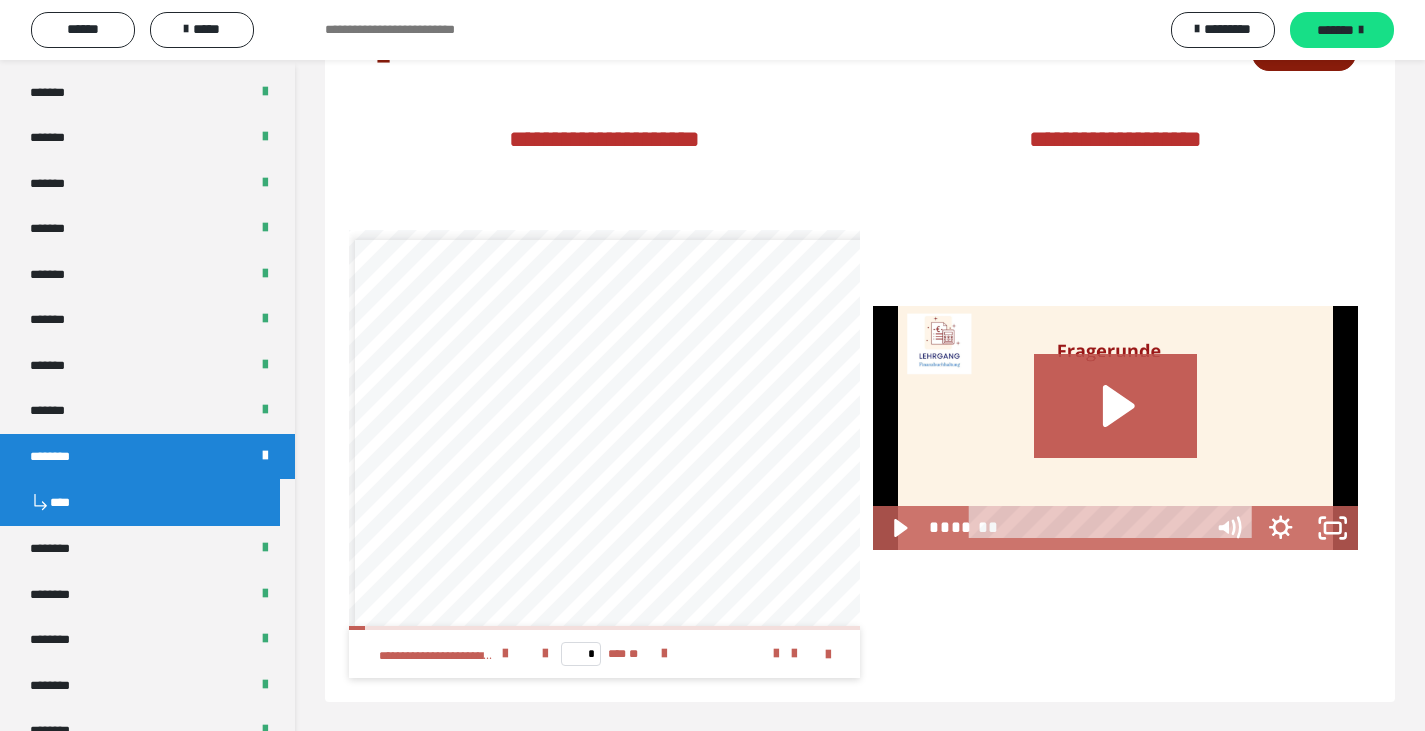 scroll, scrollTop: 2891, scrollLeft: 0, axis: vertical 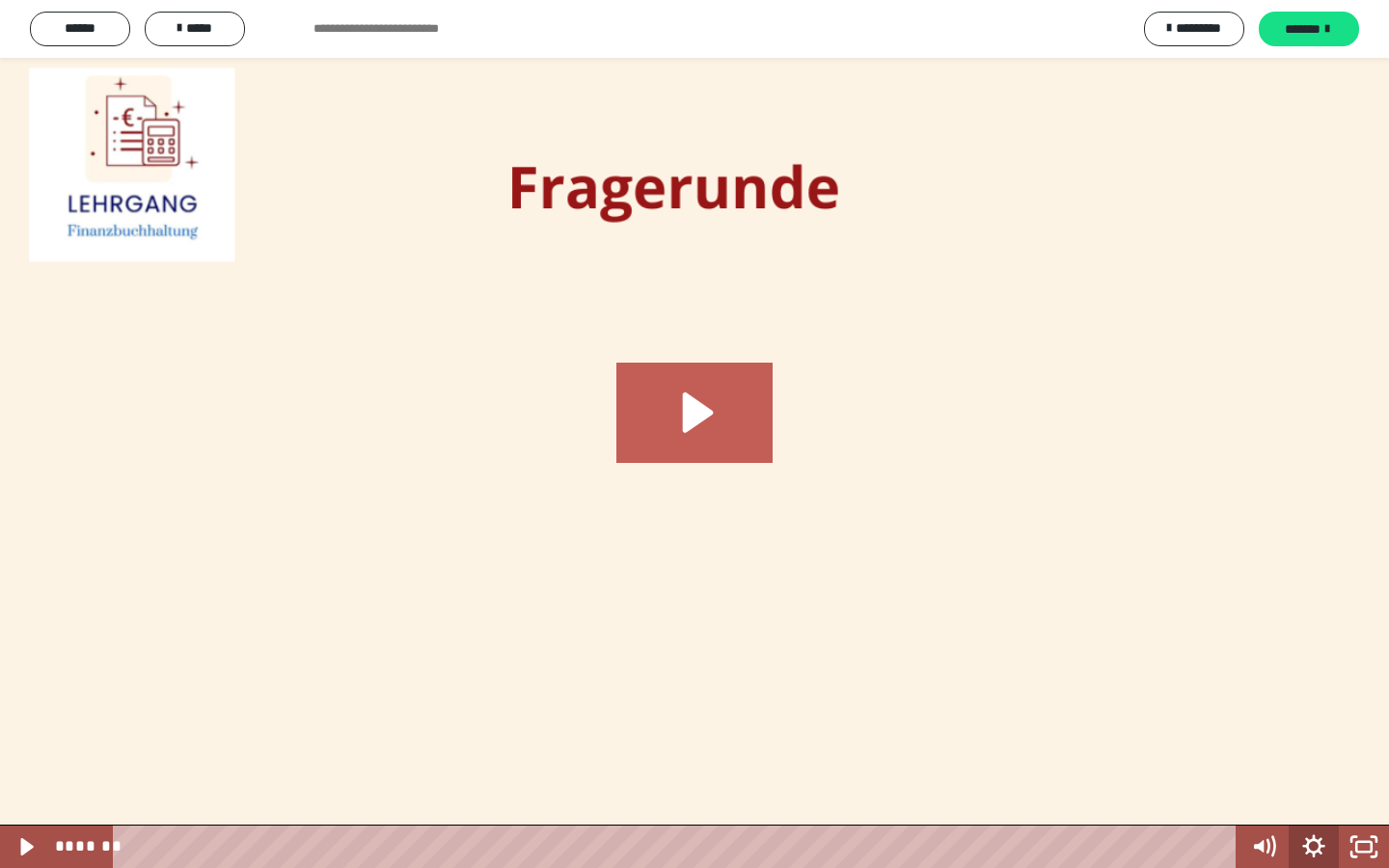 click 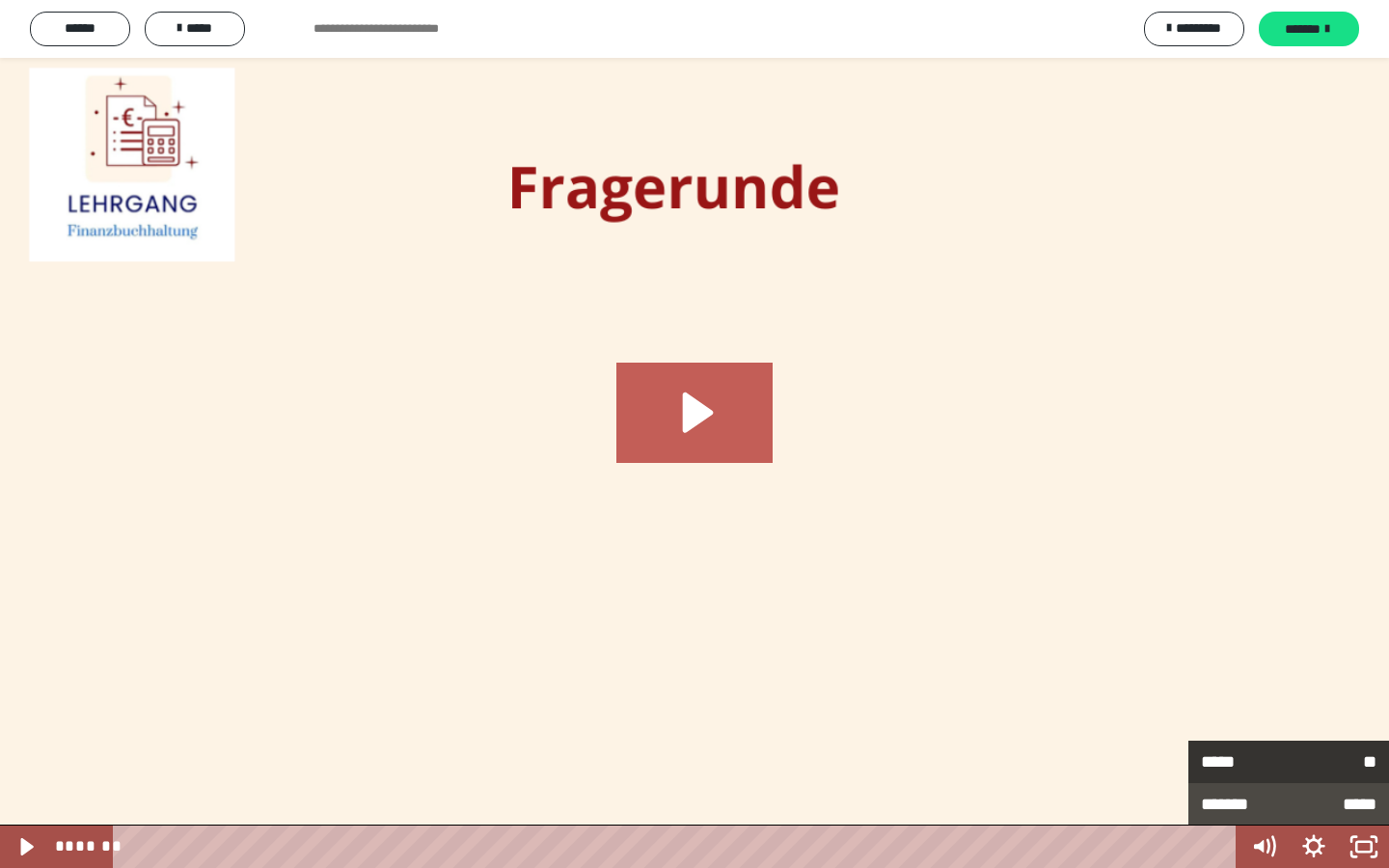 click on "*****" at bounding box center [1244, 762] 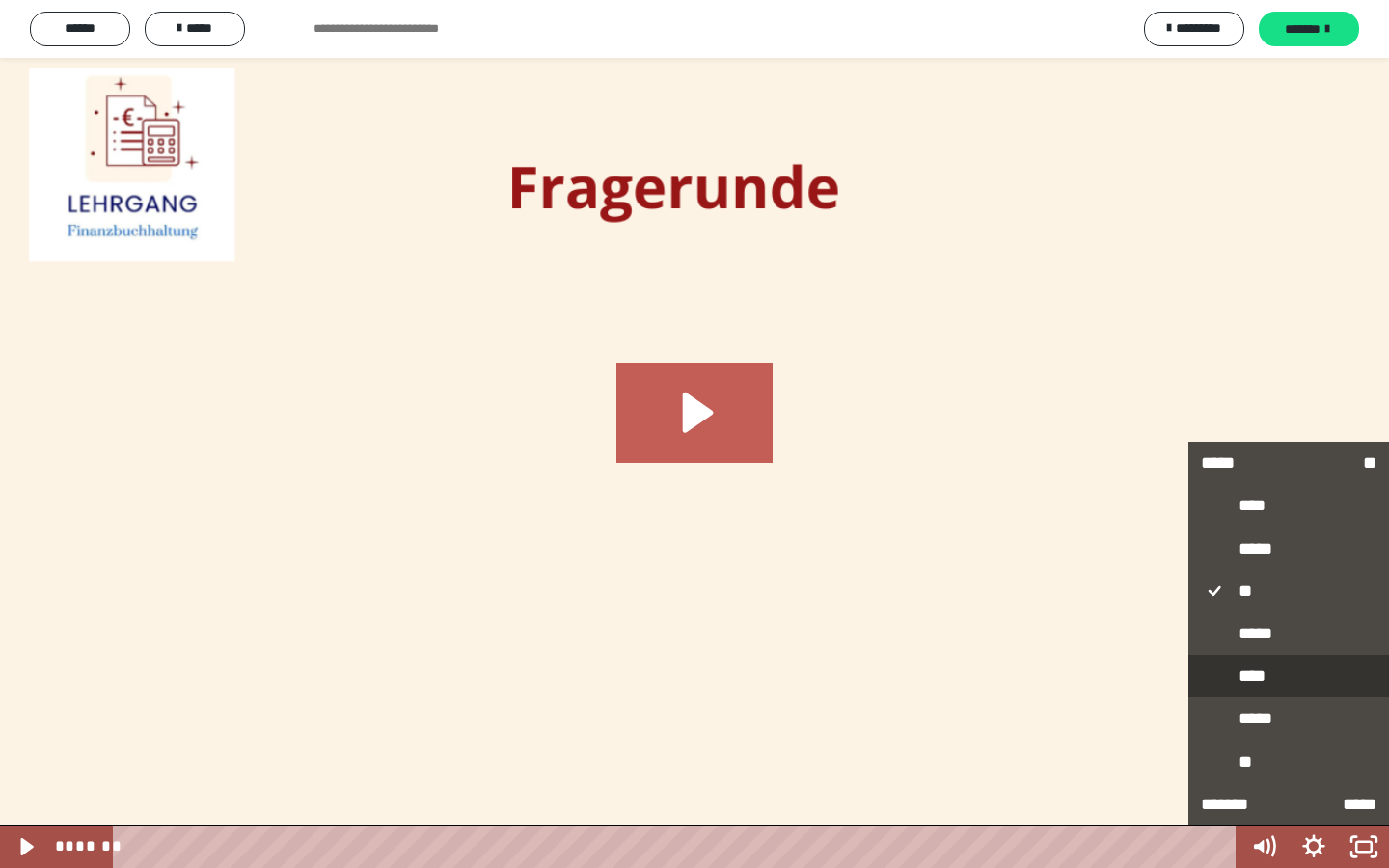 click on "****" at bounding box center (1289, 677) 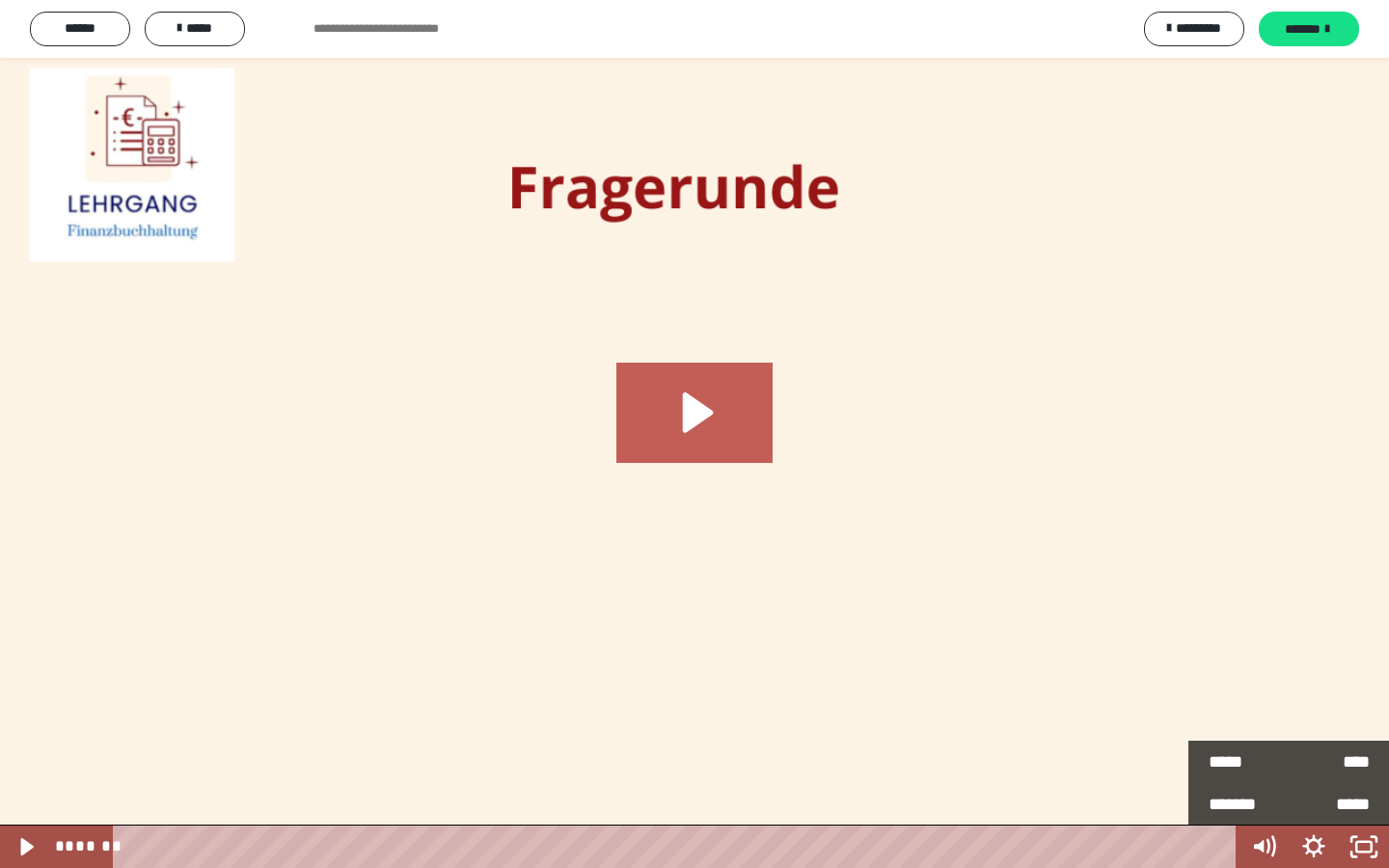 click at bounding box center (694, 434) 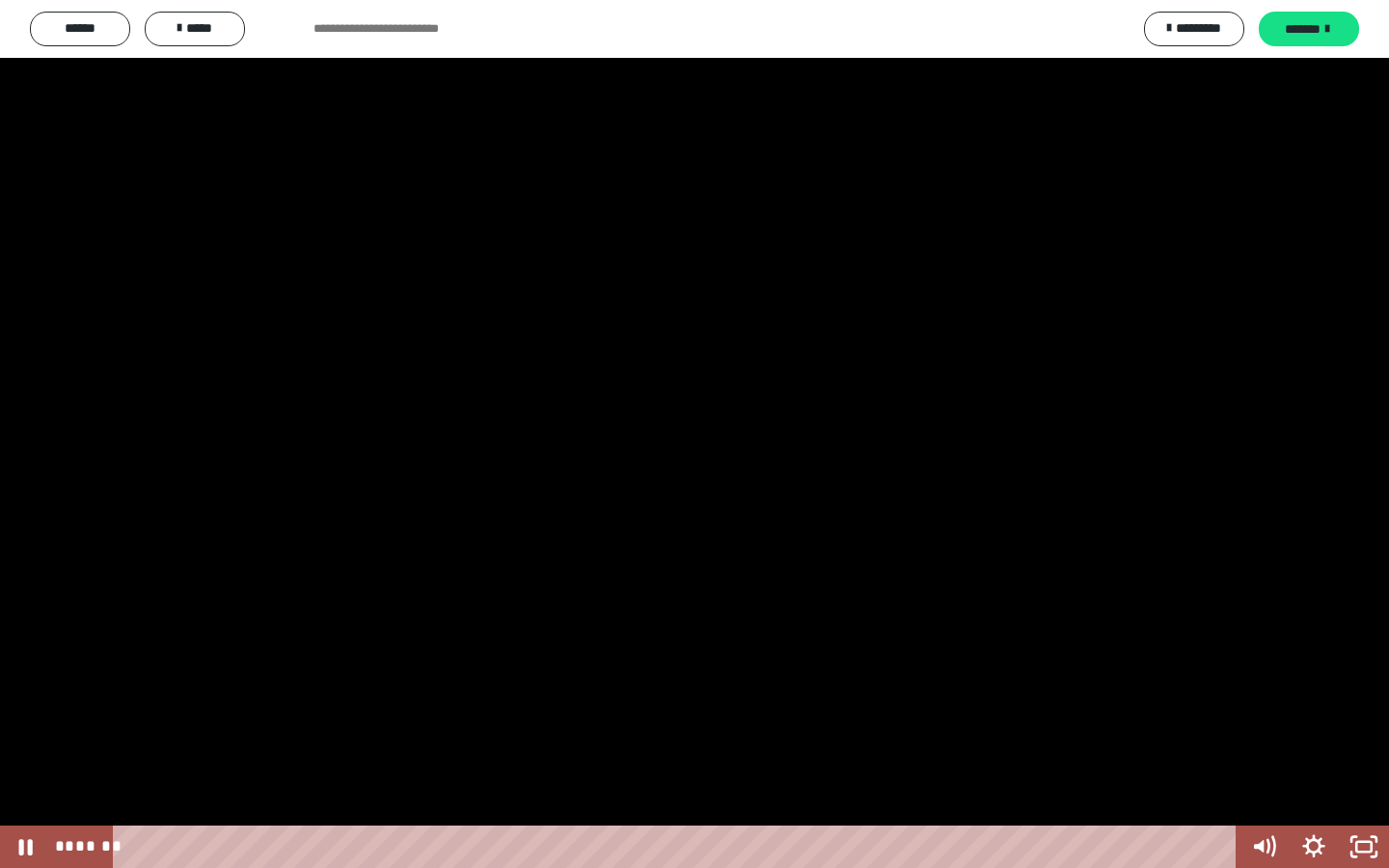 click at bounding box center (694, 434) 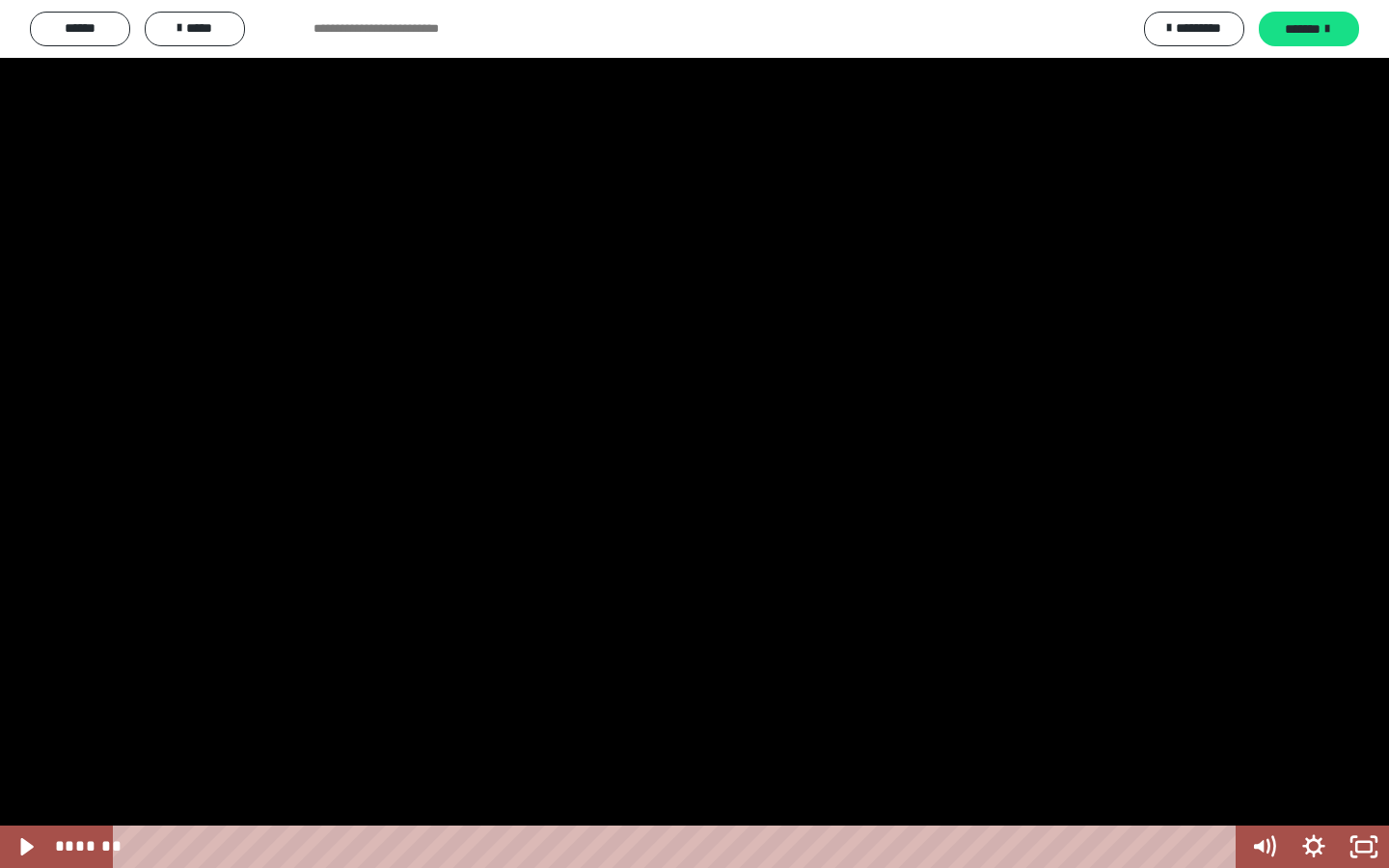 click at bounding box center [694, 434] 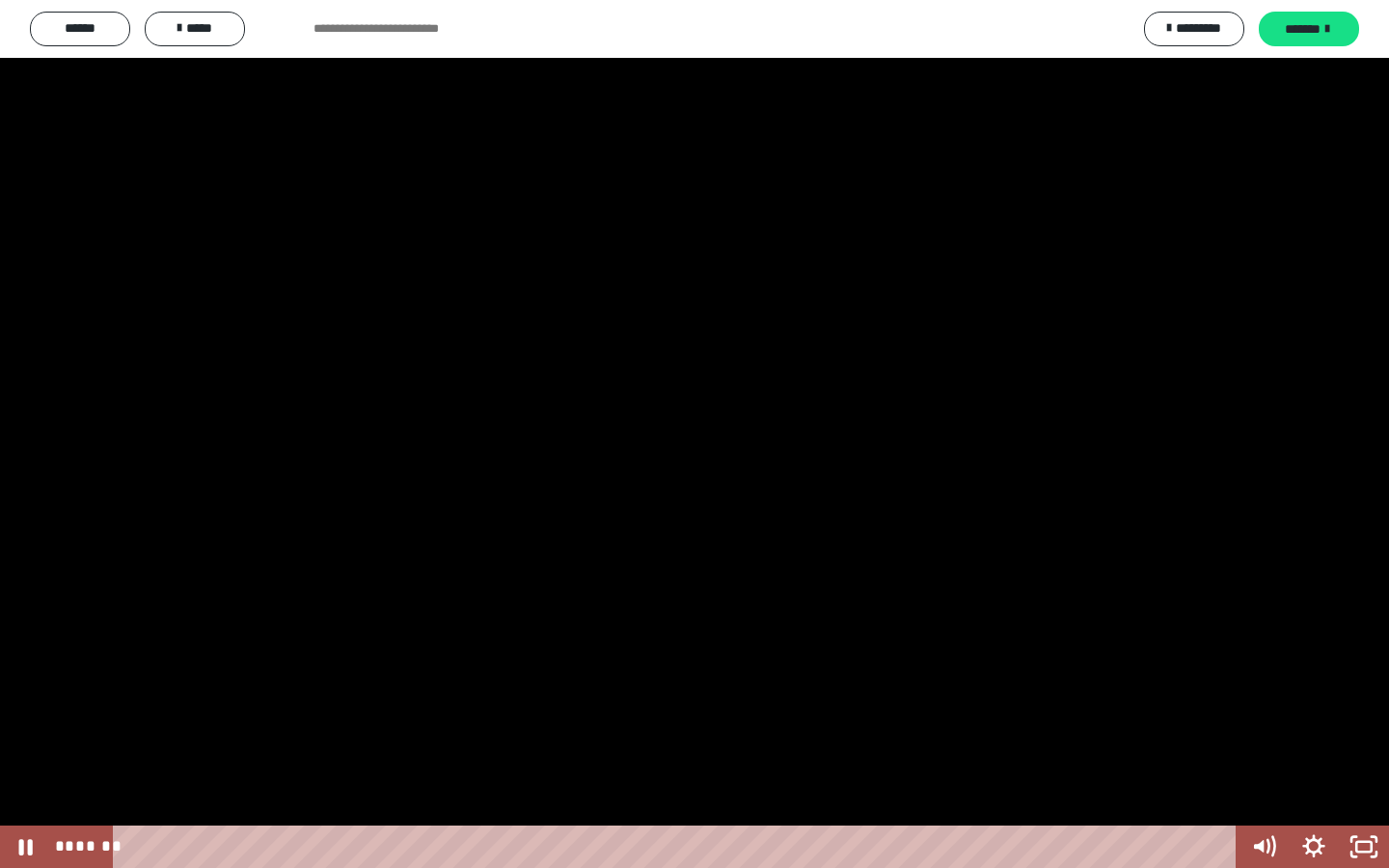 click at bounding box center [694, 434] 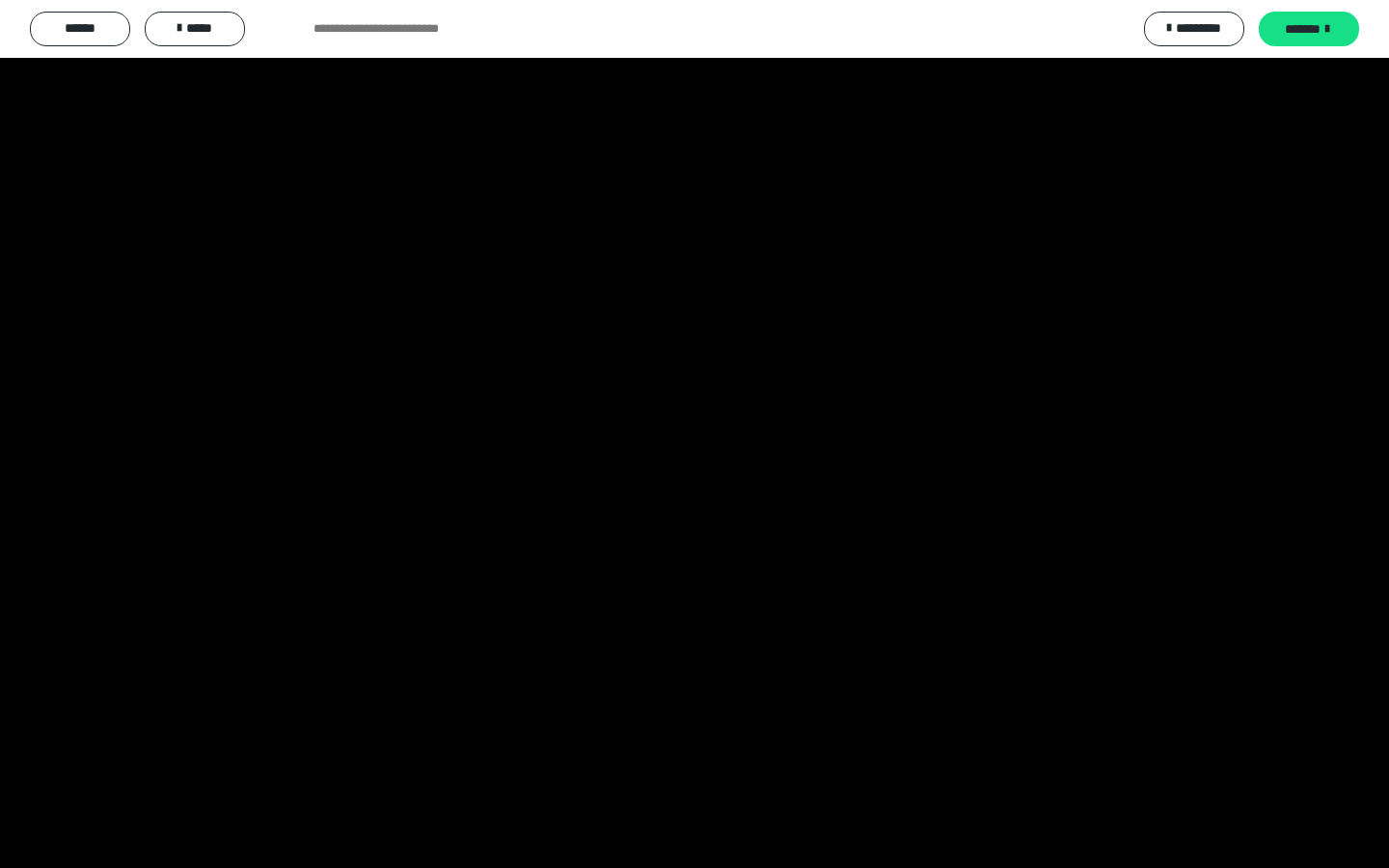 click at bounding box center [694, 434] 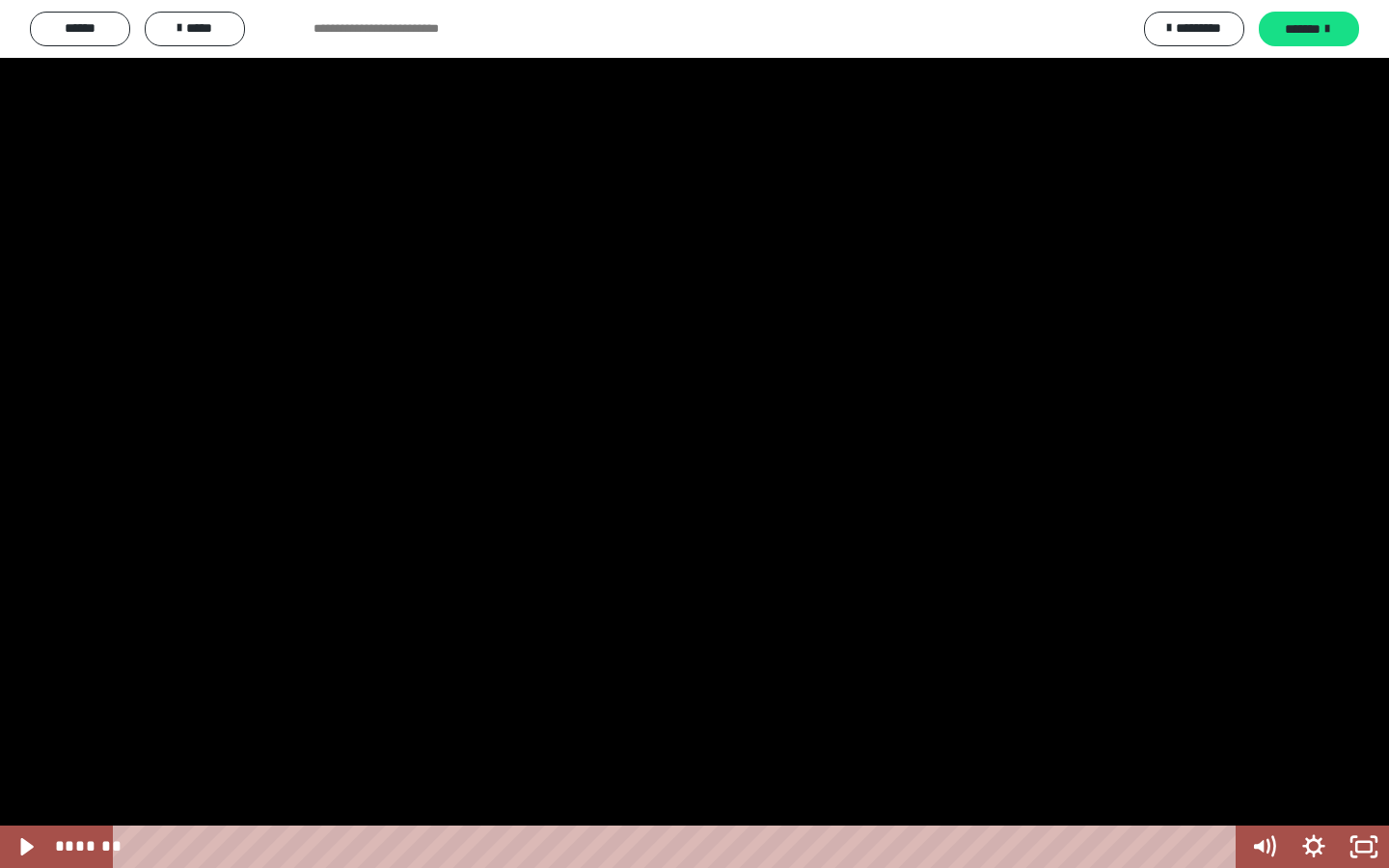 click at bounding box center [694, 434] 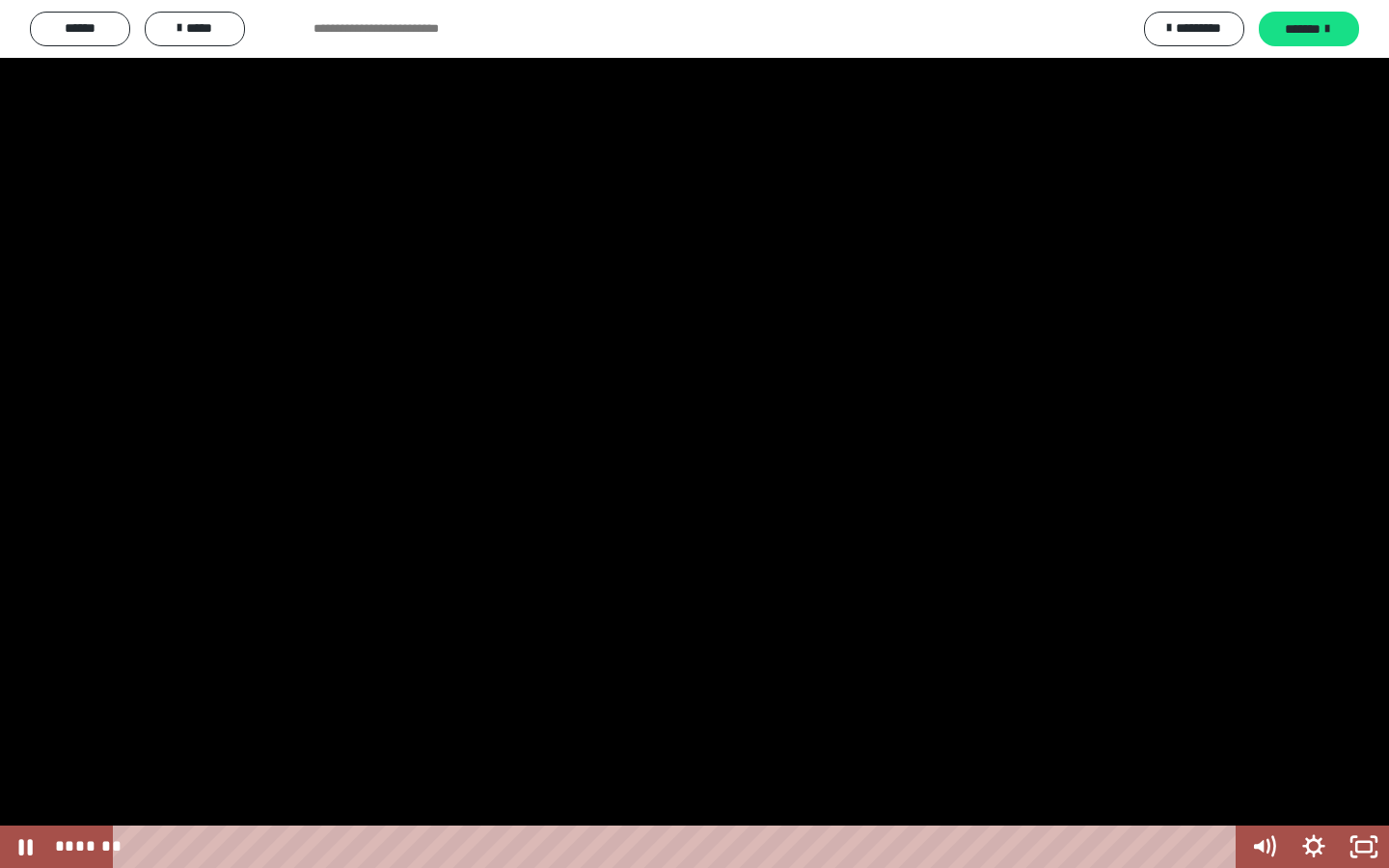 click at bounding box center [694, 434] 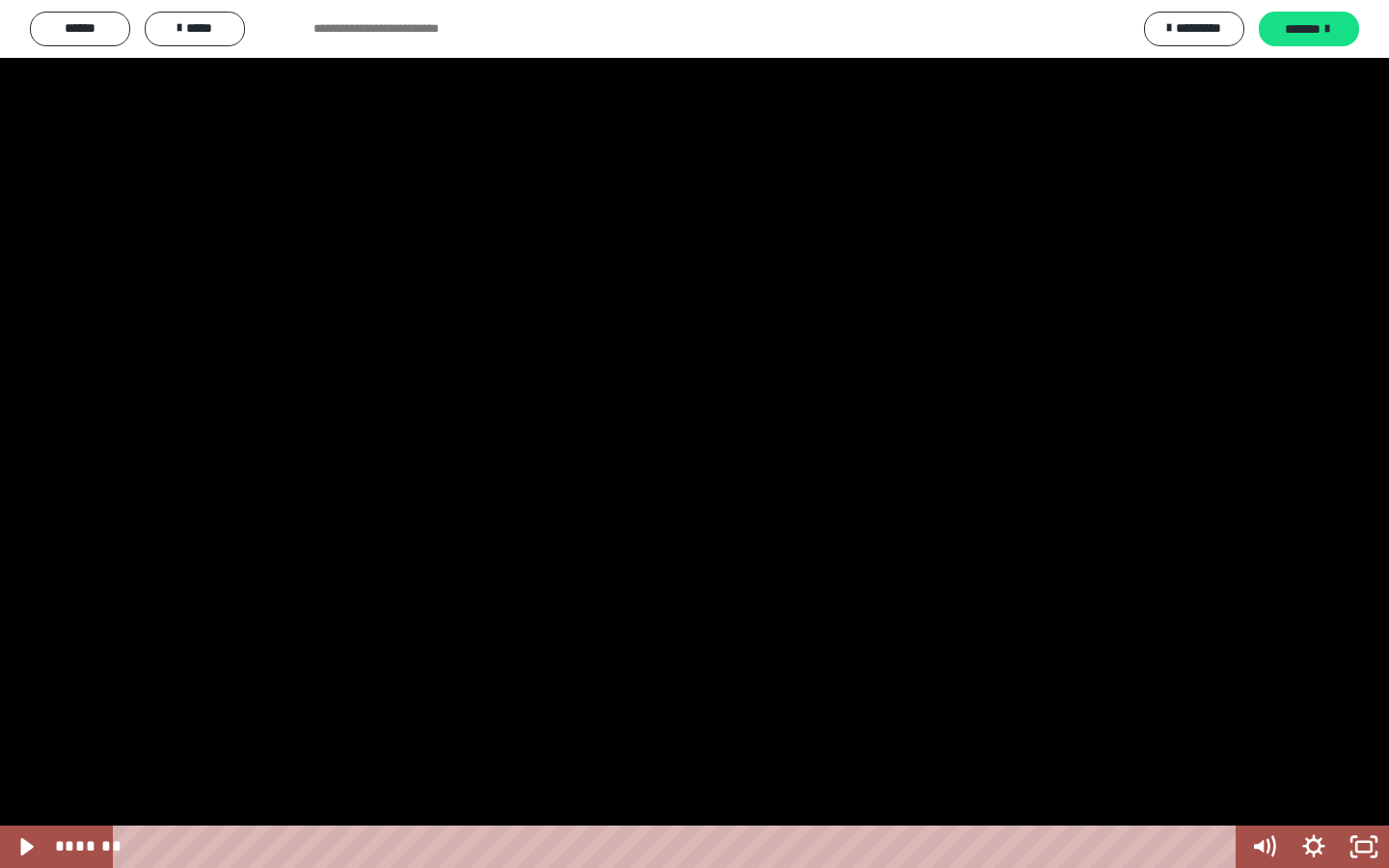 click at bounding box center (694, 434) 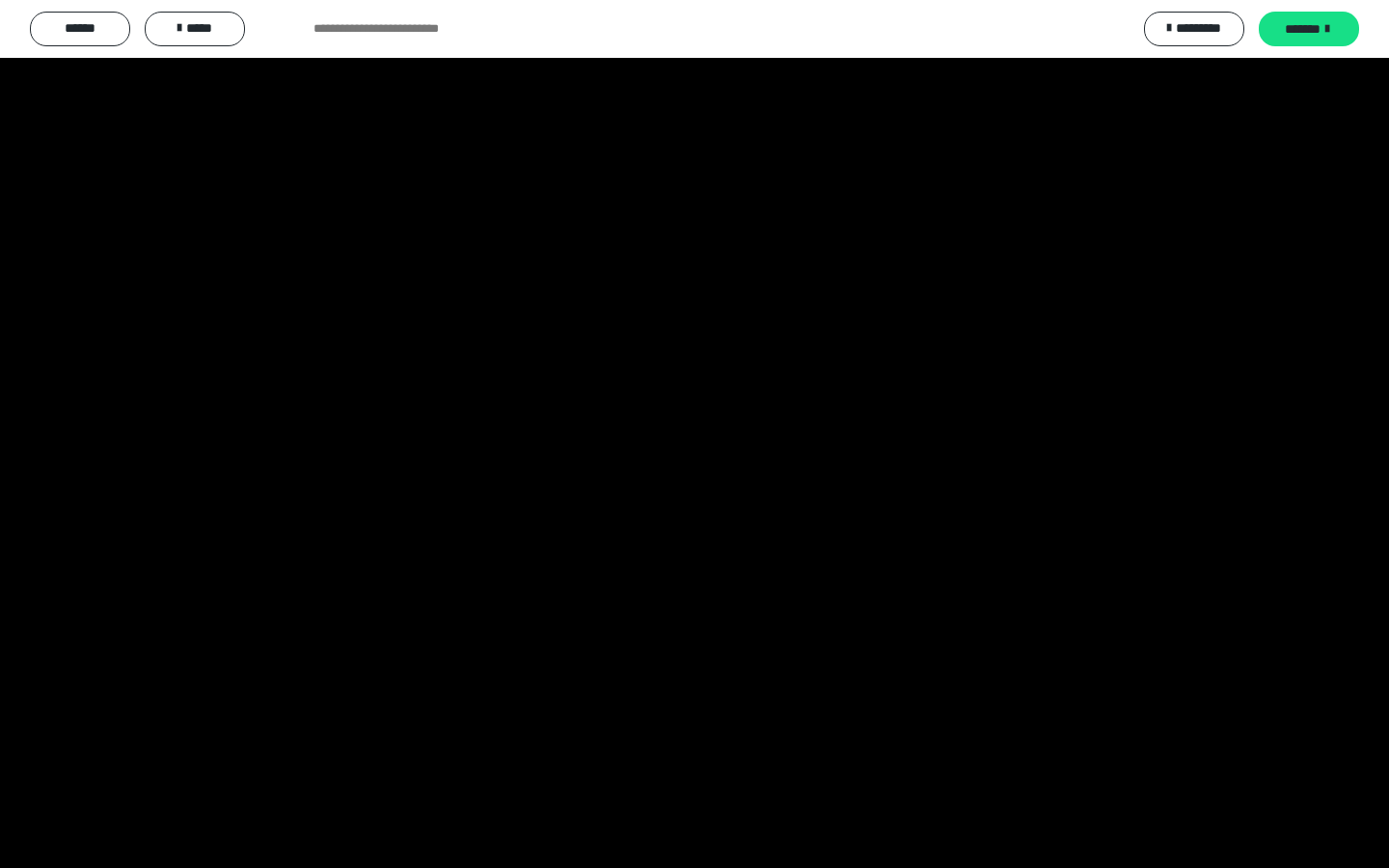 type 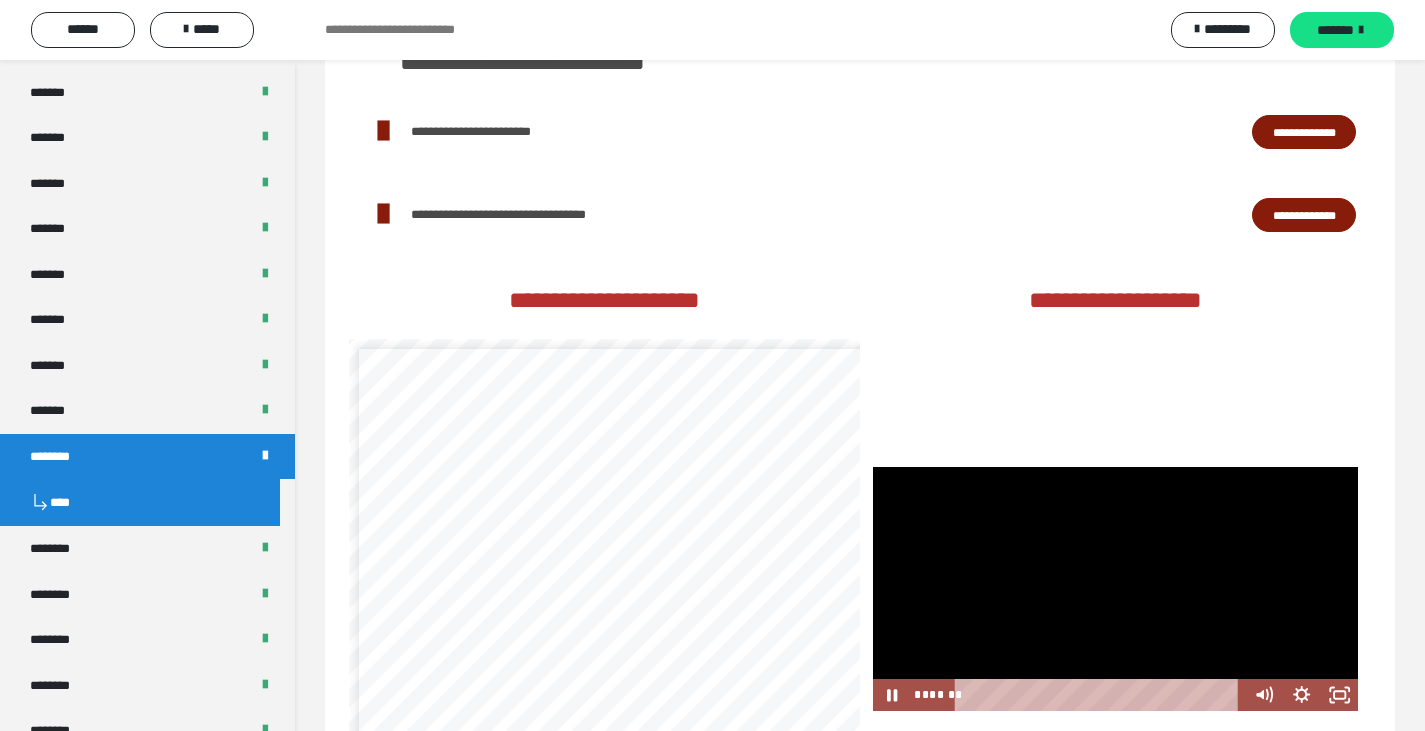 click at bounding box center (1115, 589) 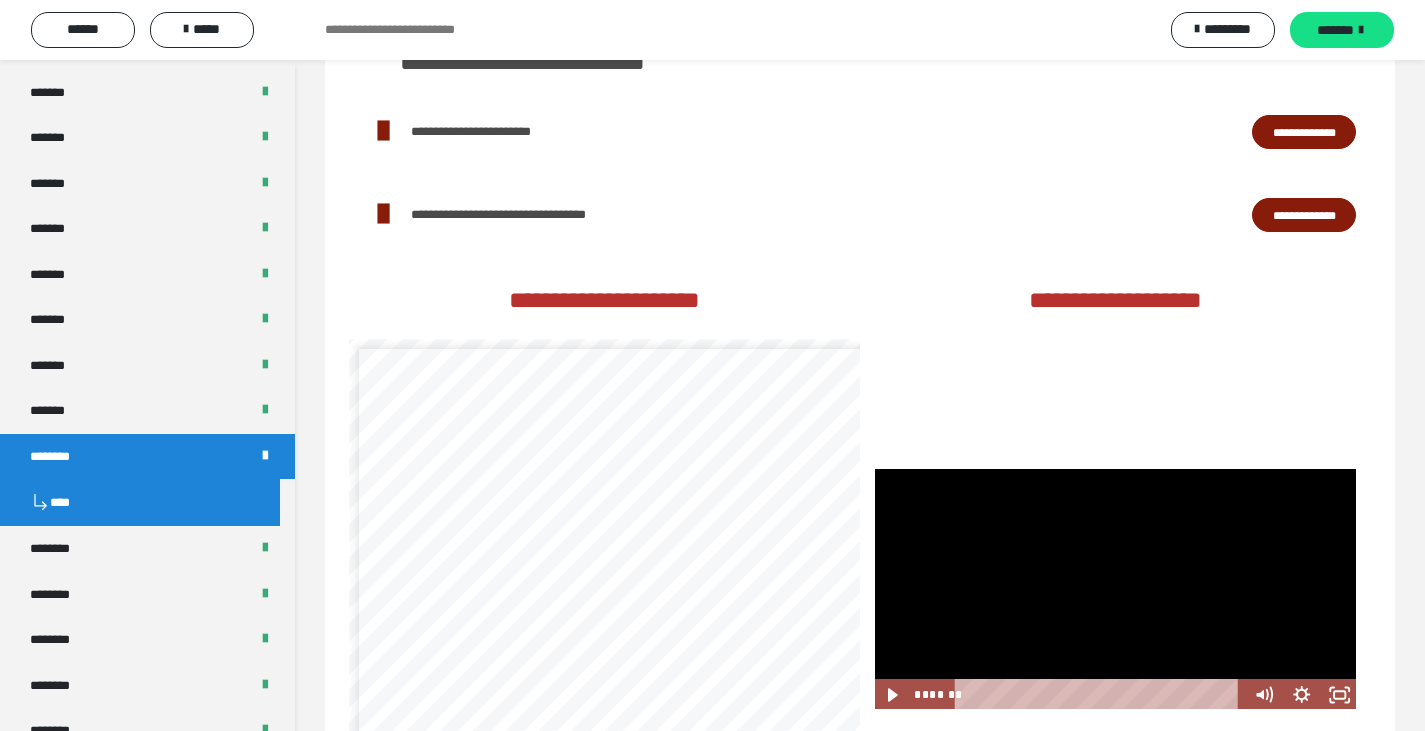 click at bounding box center [1115, 589] 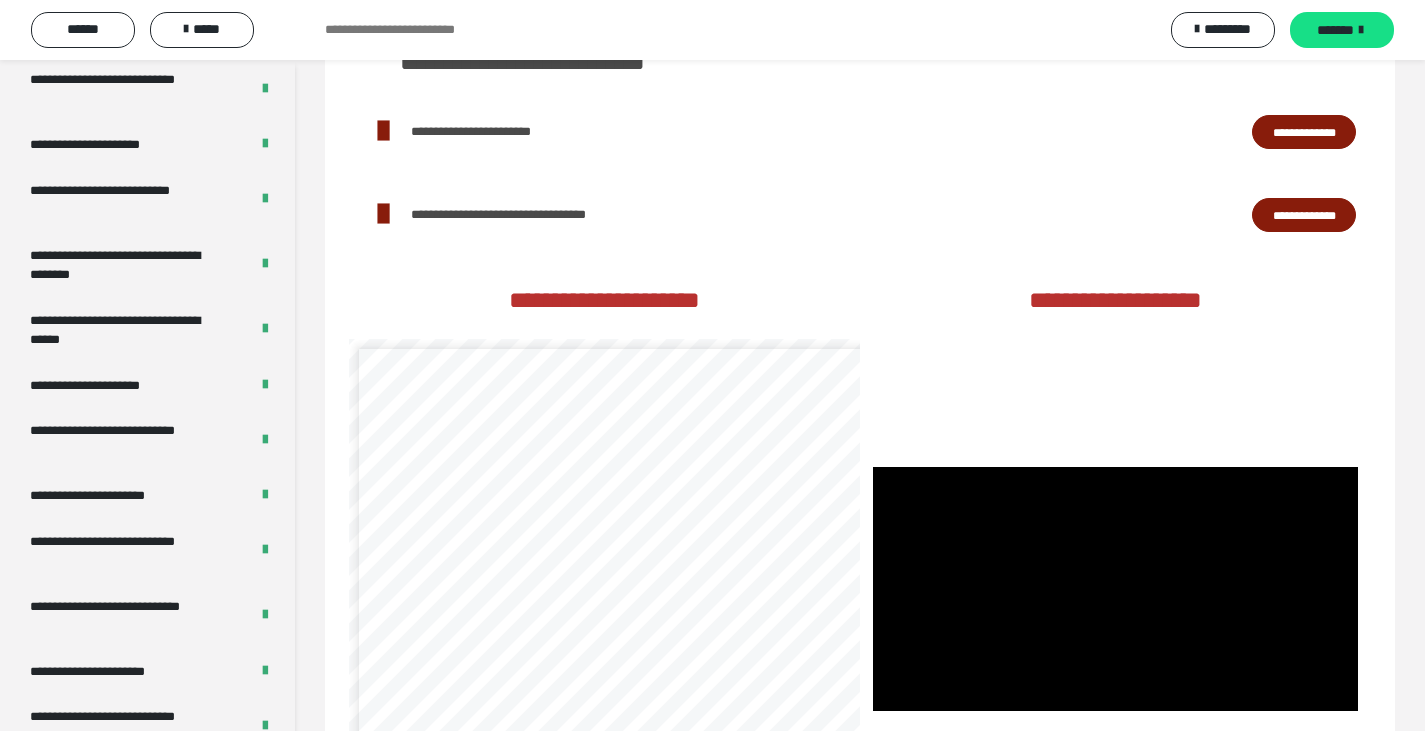 scroll, scrollTop: 3875, scrollLeft: 0, axis: vertical 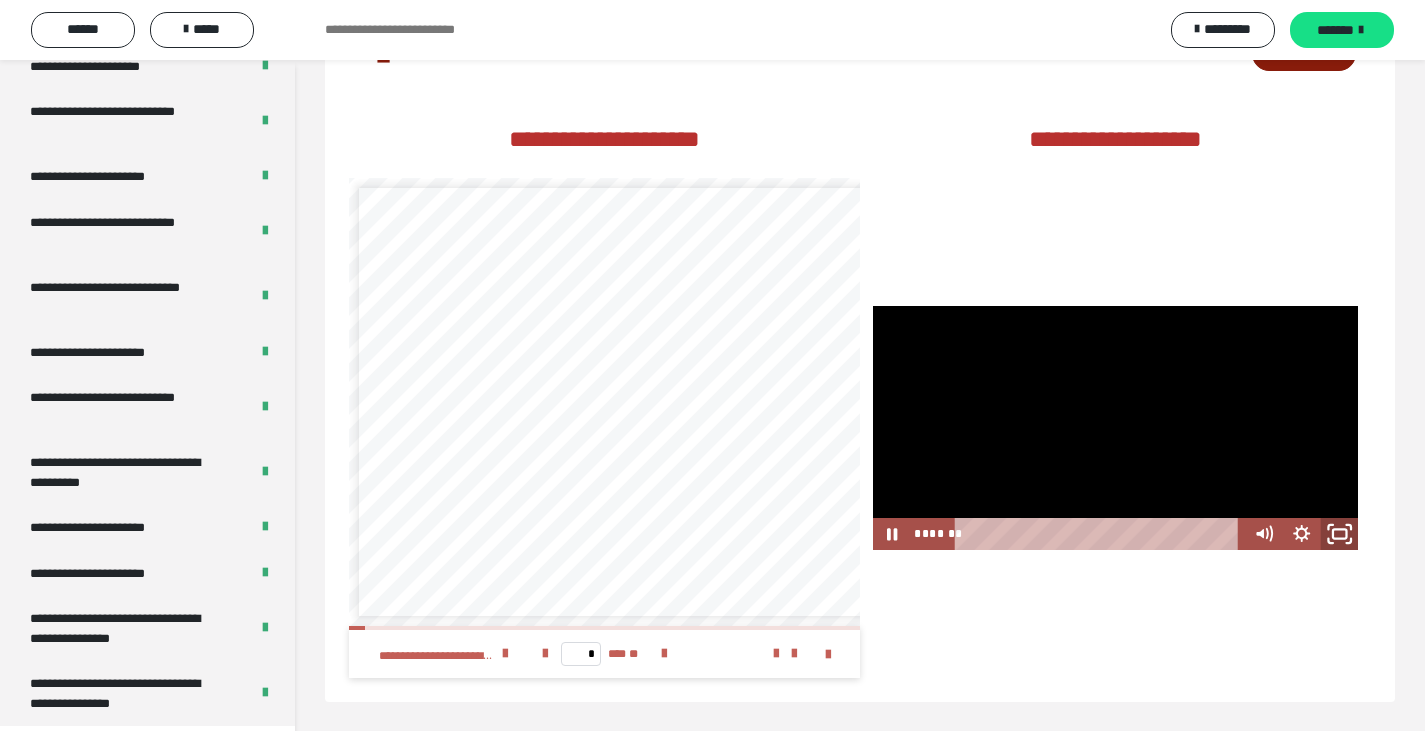 click 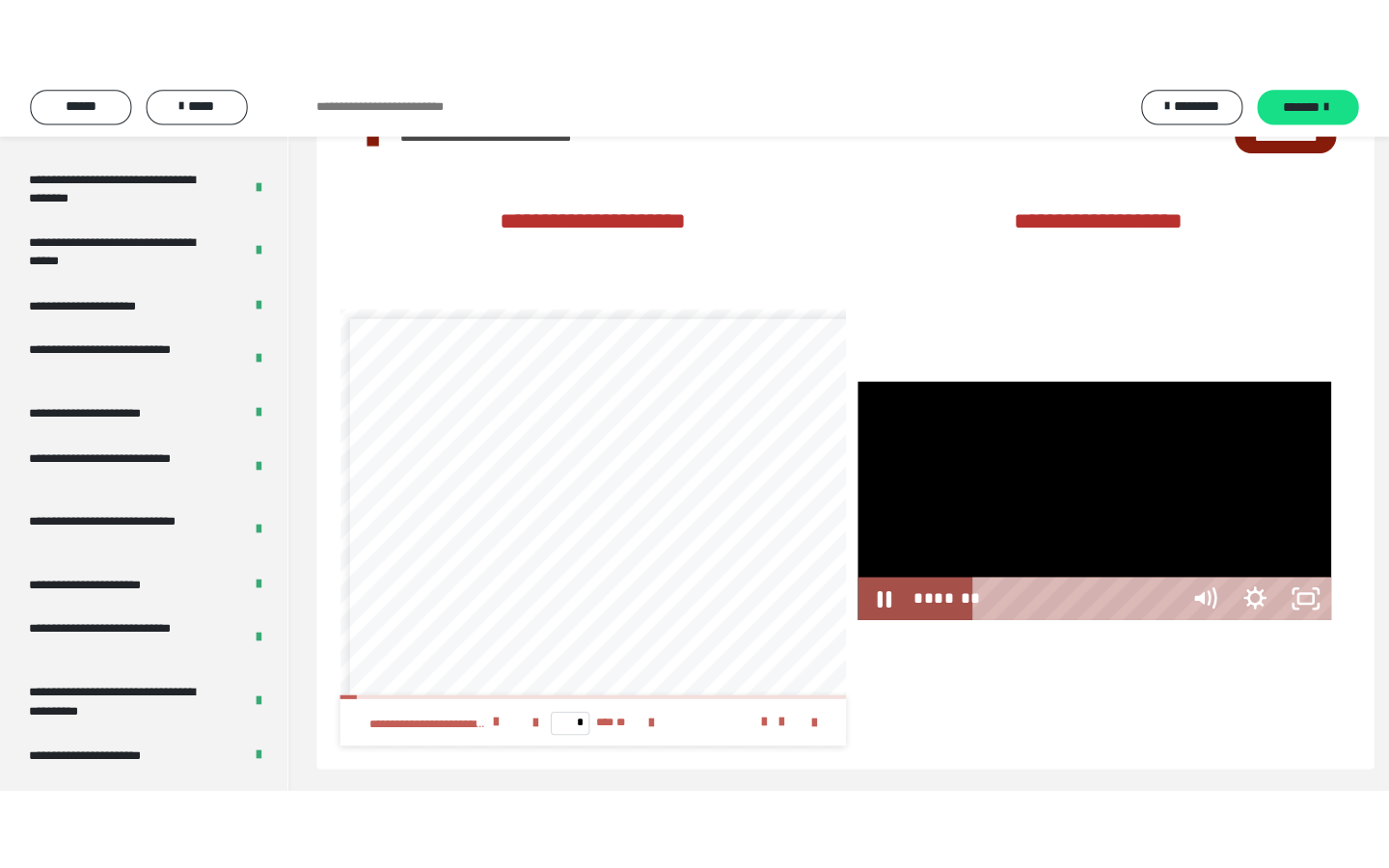 scroll, scrollTop: 2788, scrollLeft: 0, axis: vertical 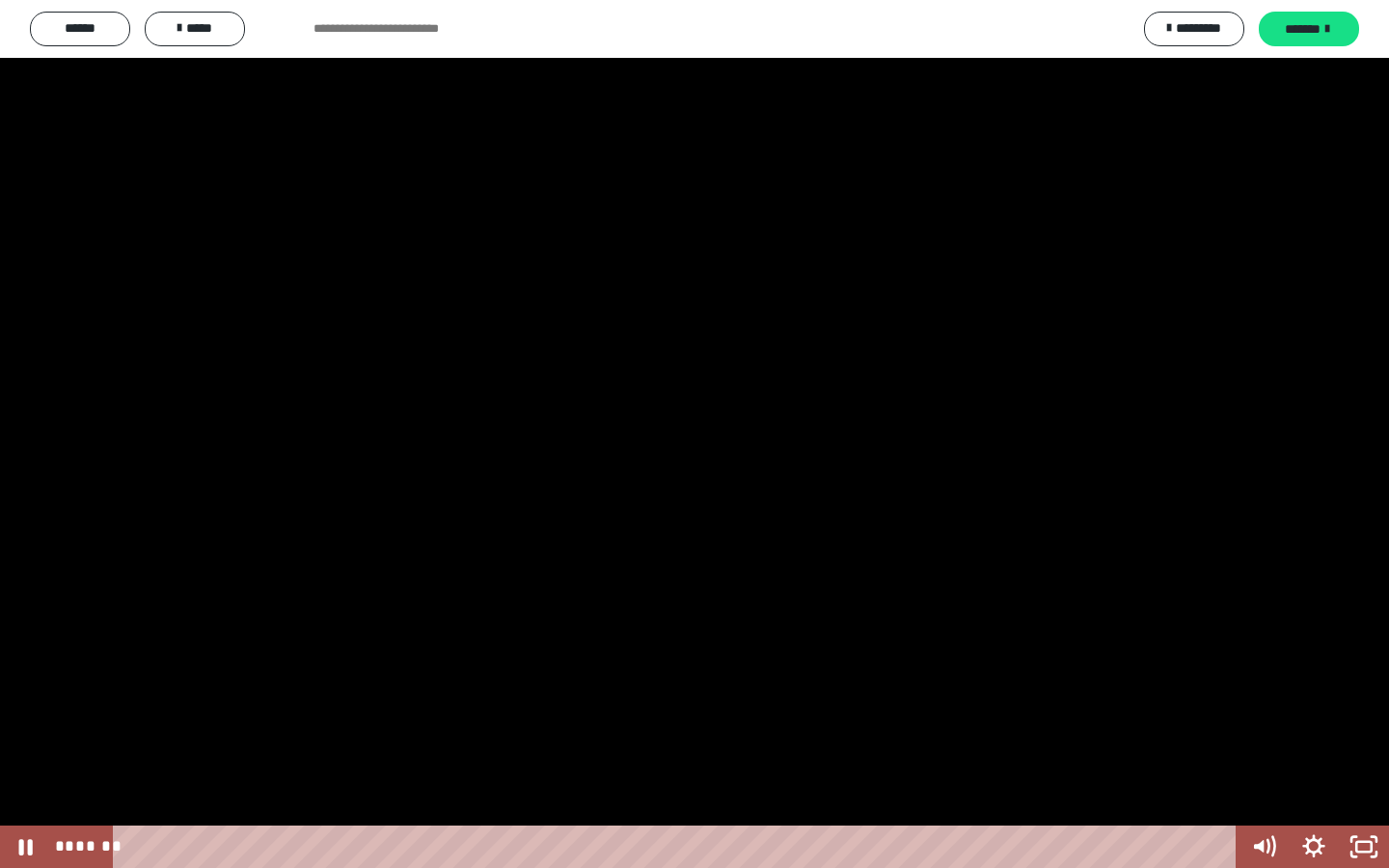 click at bounding box center [694, 434] 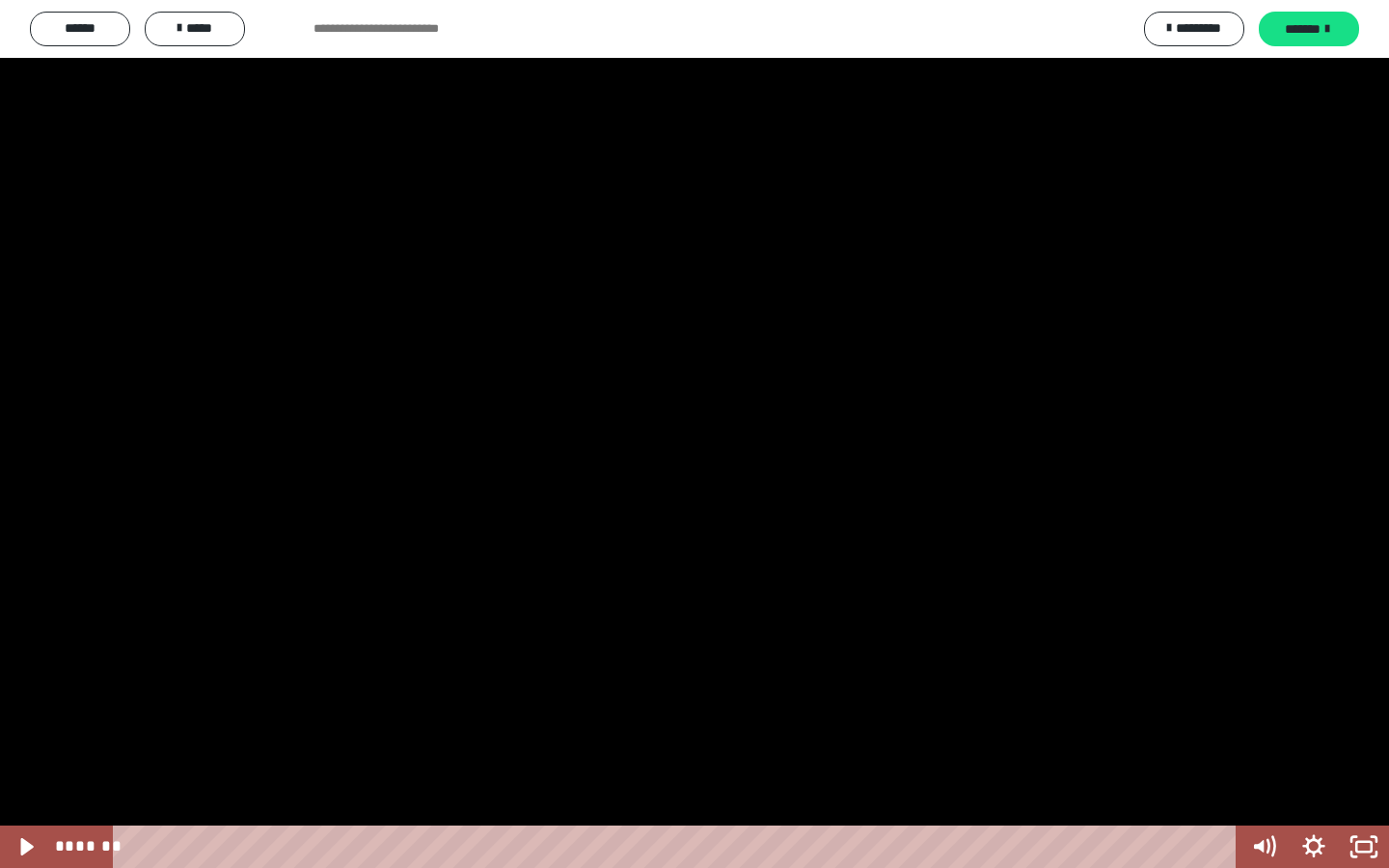 click at bounding box center (694, 434) 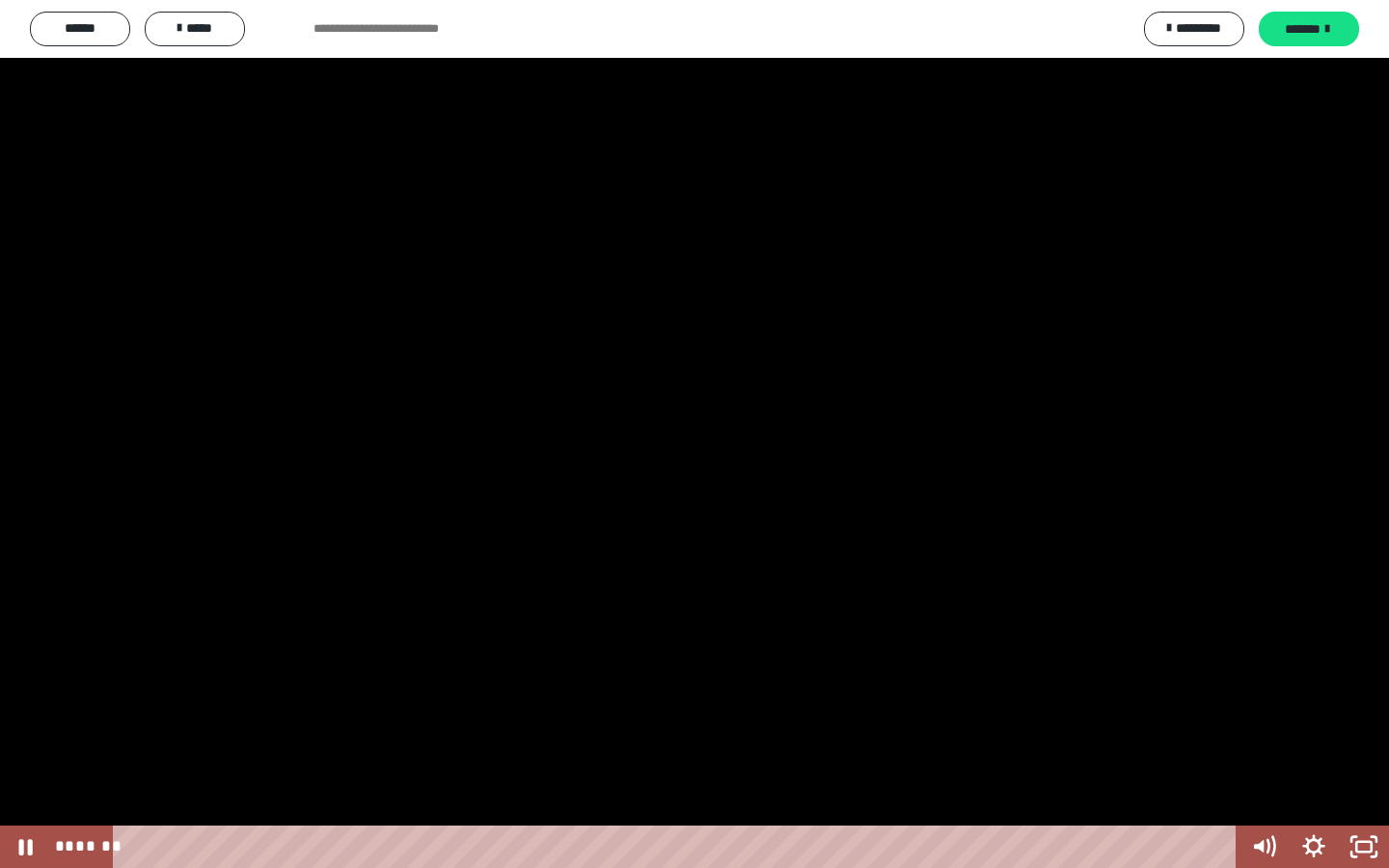 click at bounding box center (694, 434) 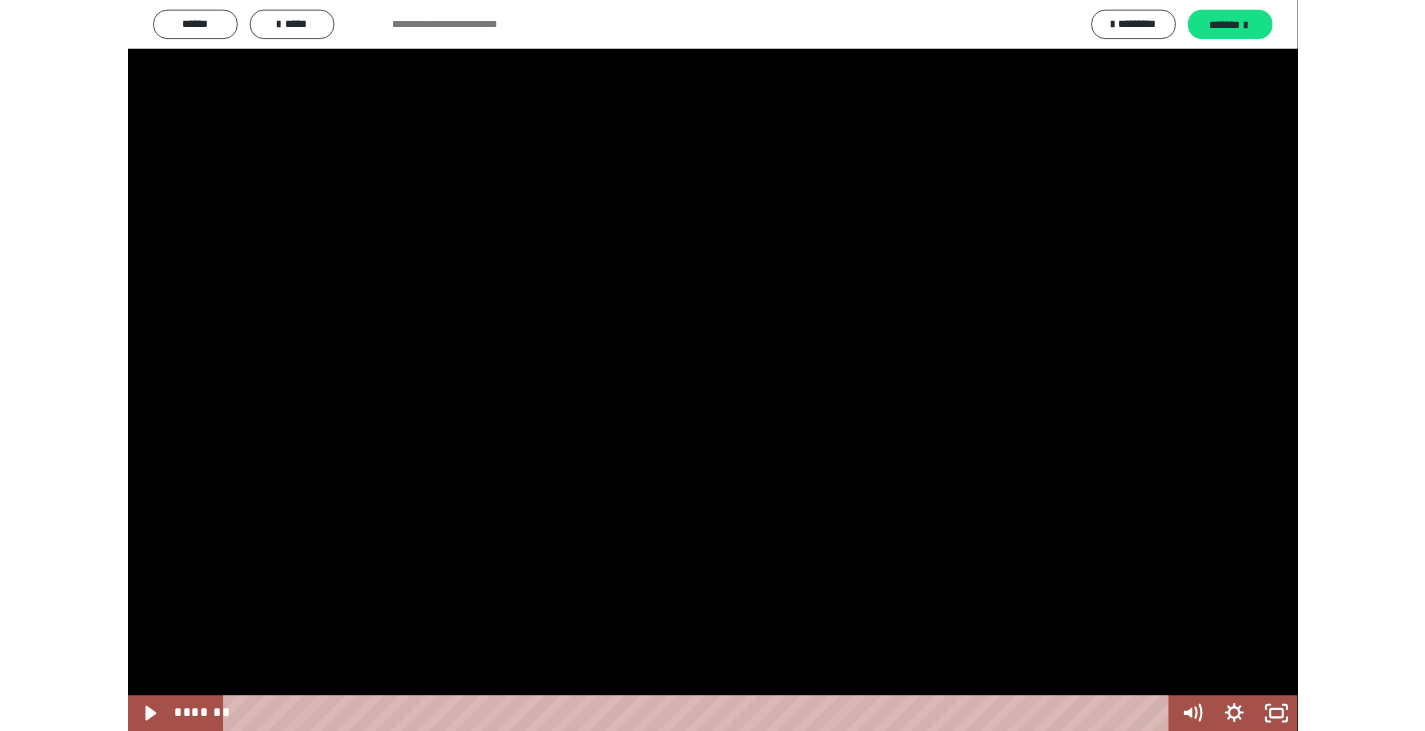 scroll, scrollTop: 3875, scrollLeft: 0, axis: vertical 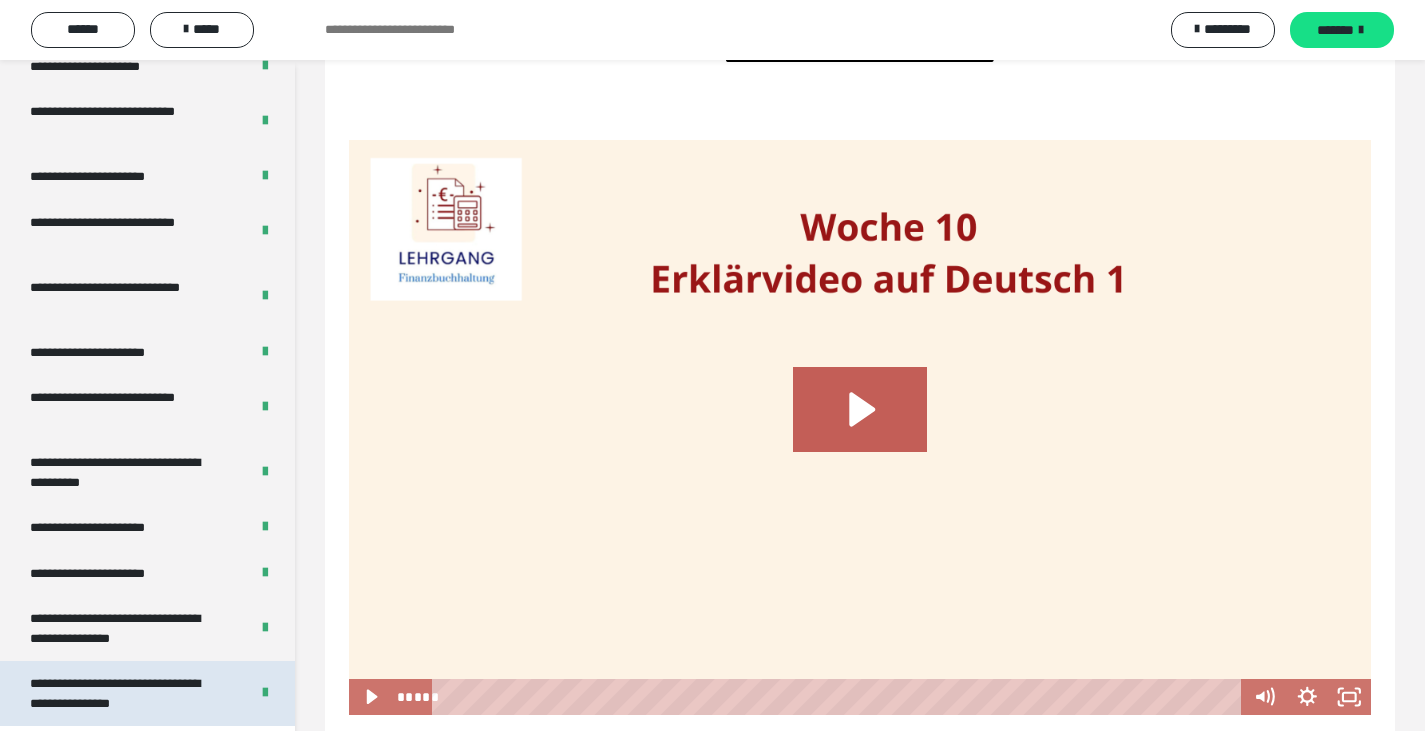 click on "**********" at bounding box center (124, 693) 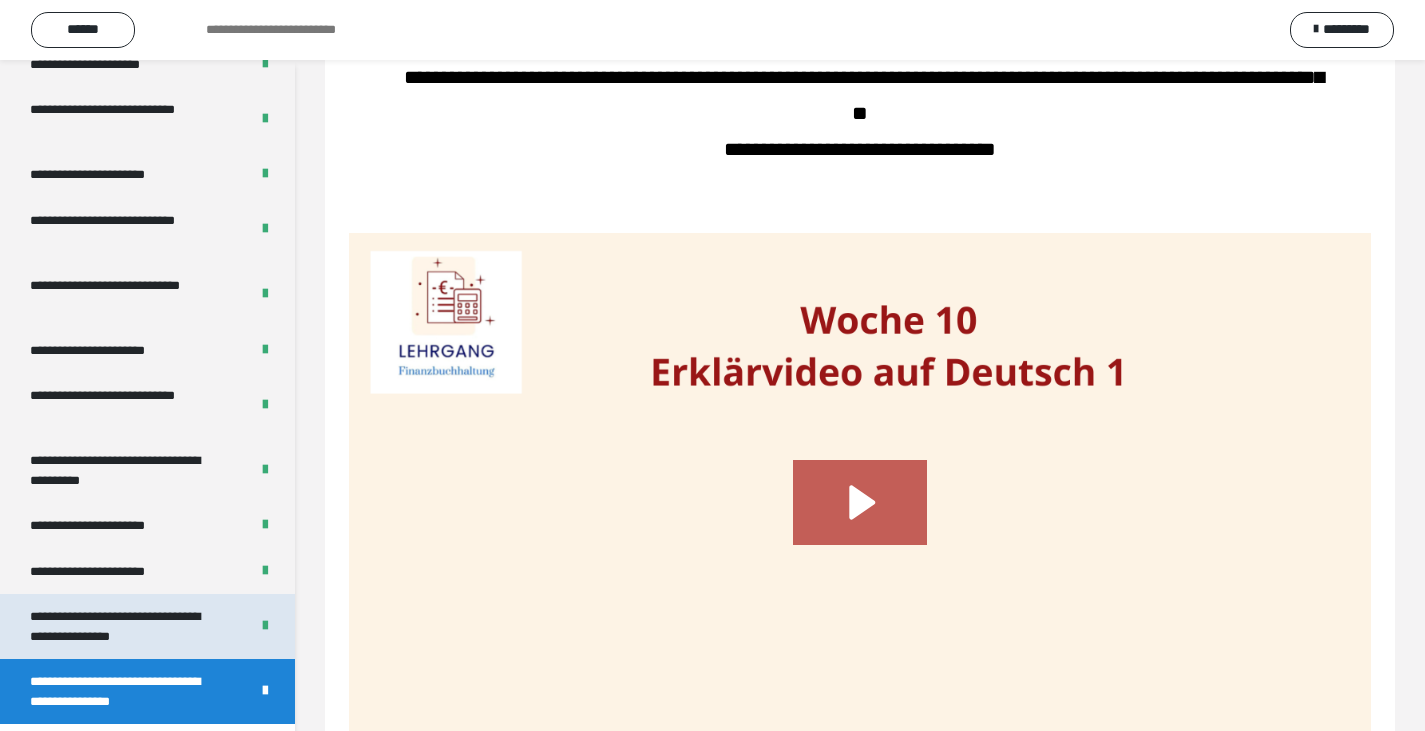 scroll, scrollTop: 3828, scrollLeft: 0, axis: vertical 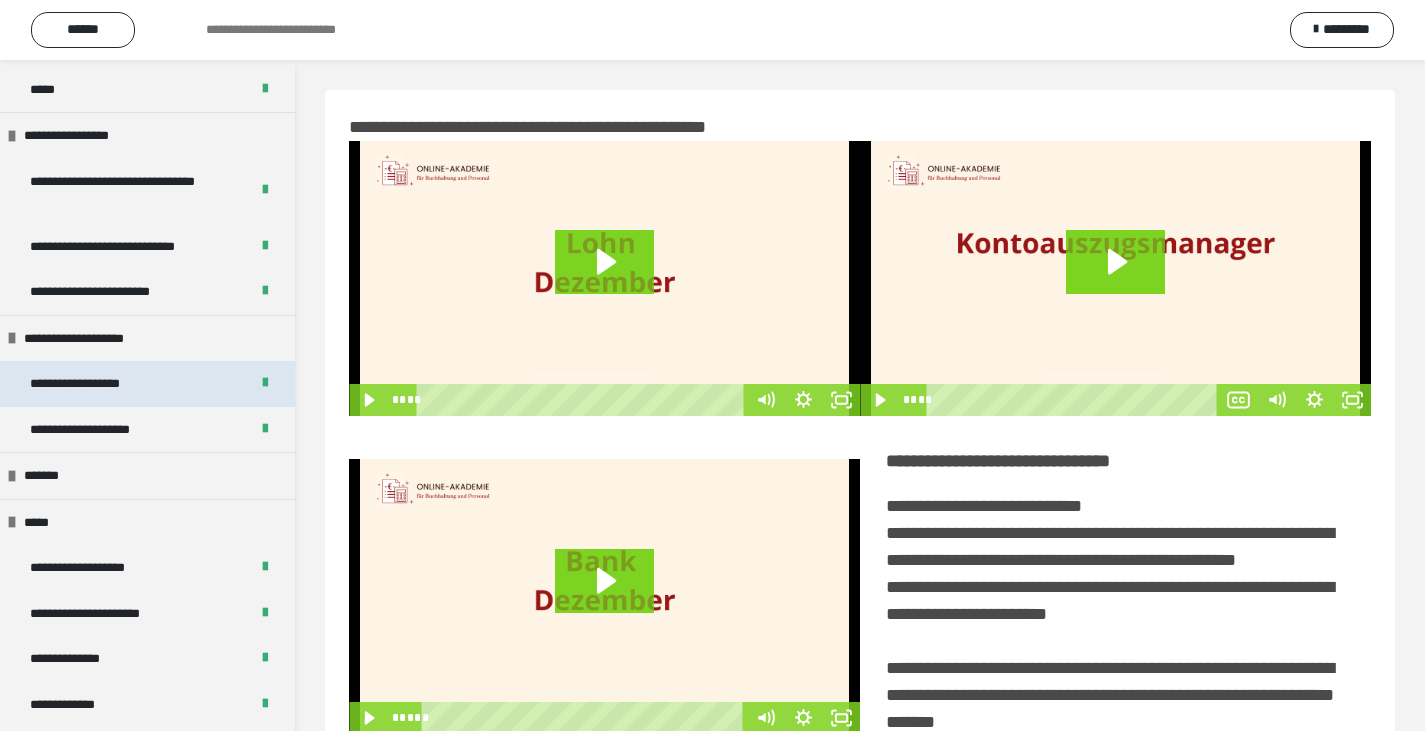 click on "**********" at bounding box center [98, 384] 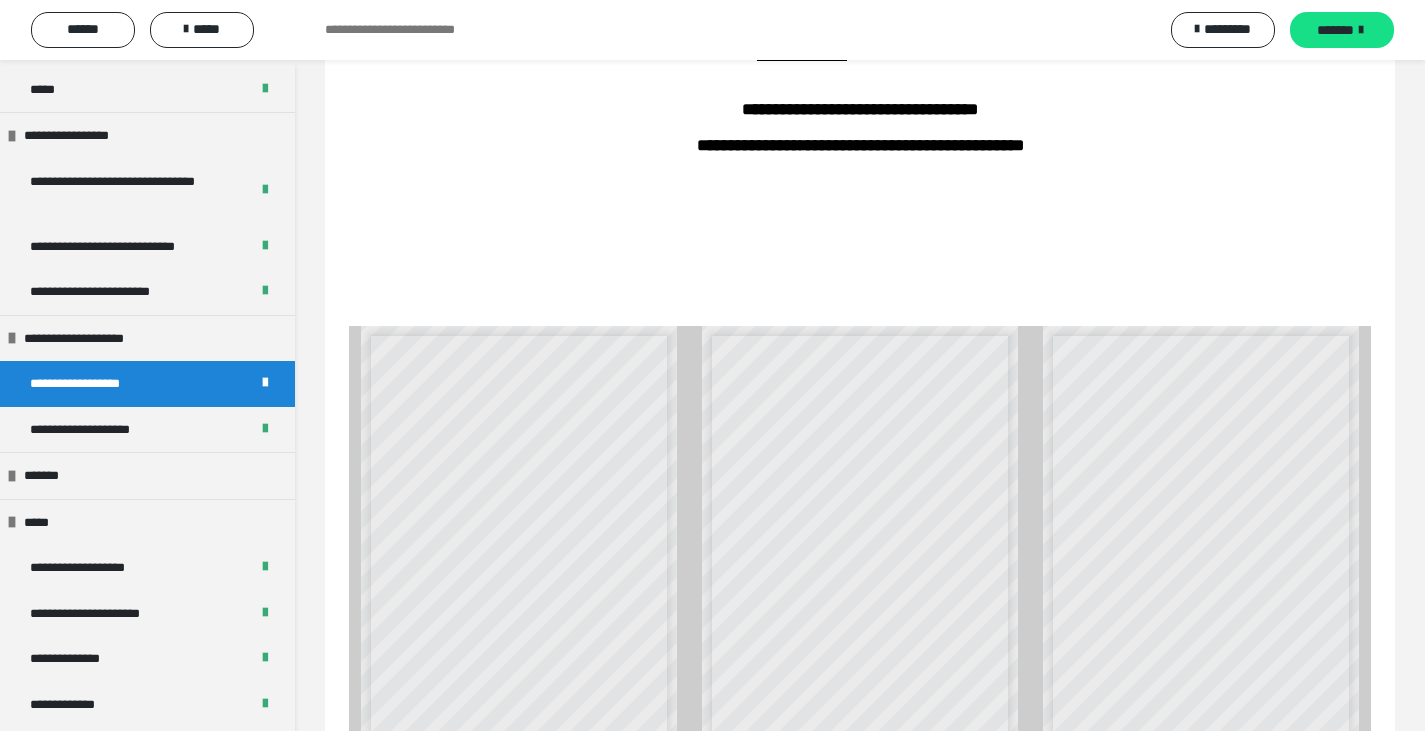 scroll, scrollTop: 435, scrollLeft: 0, axis: vertical 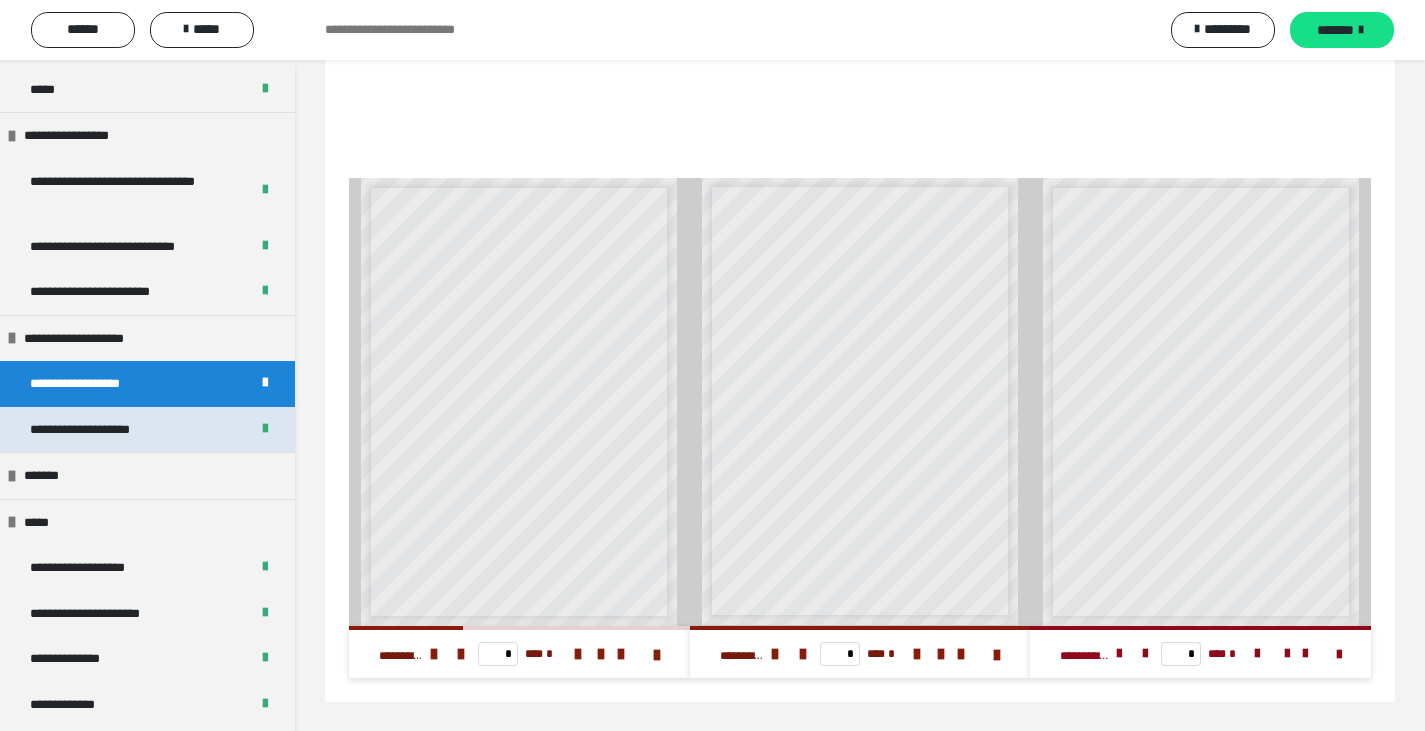 click on "**********" at bounding box center [147, 430] 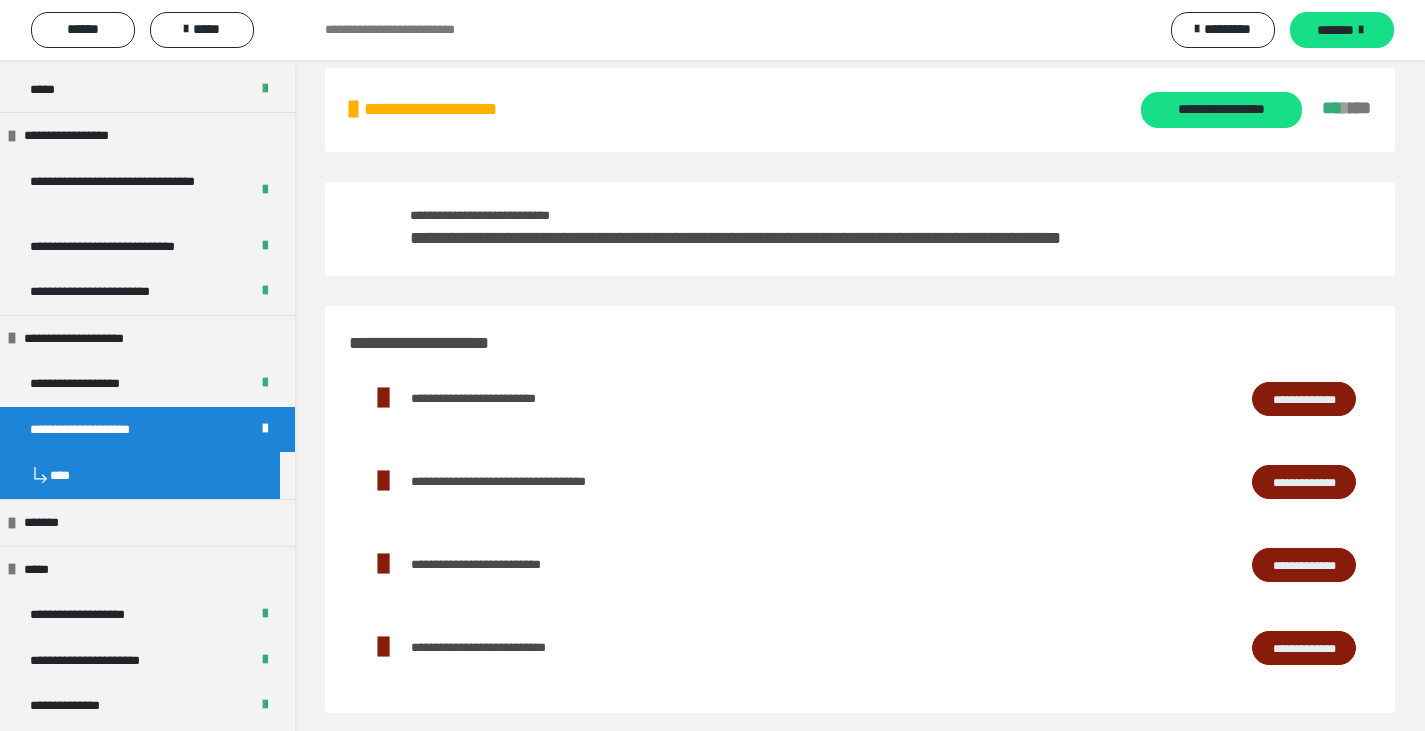 scroll, scrollTop: 0, scrollLeft: 0, axis: both 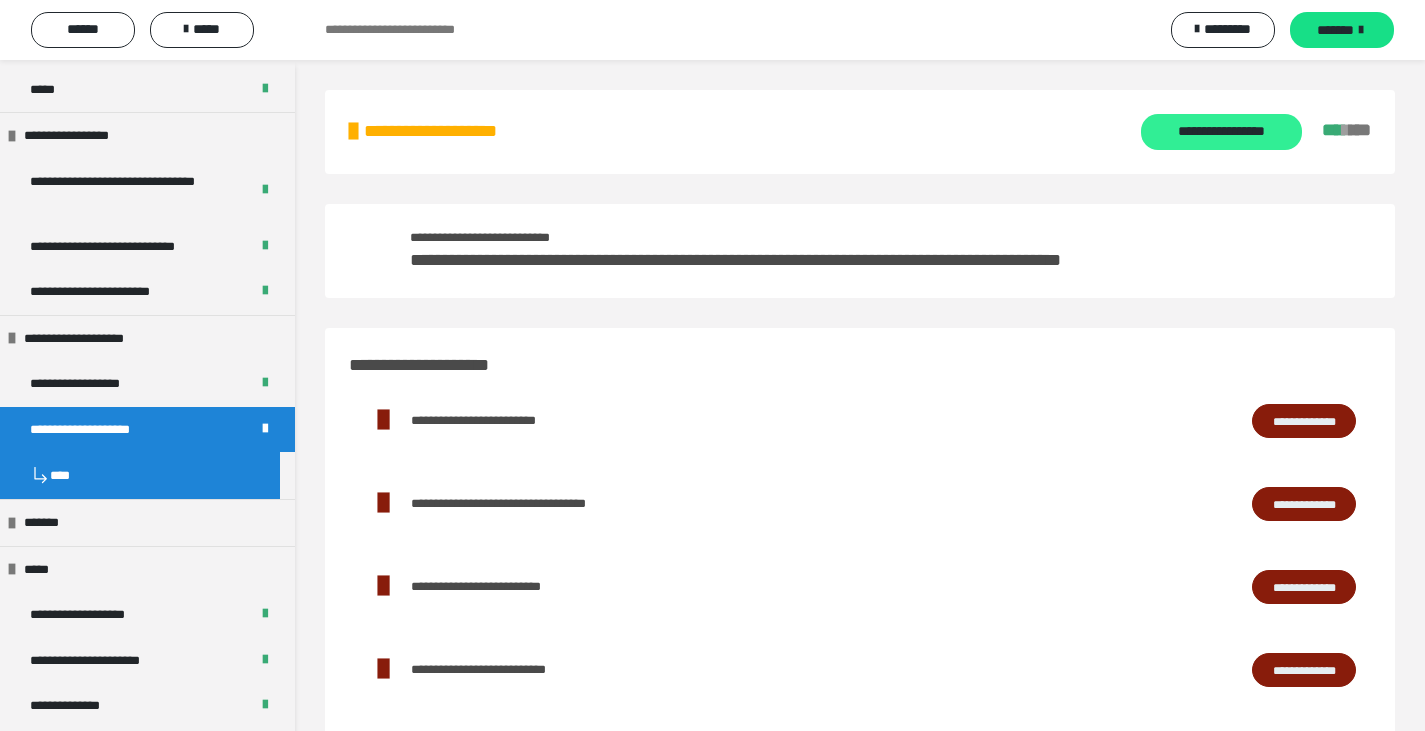 click on "**********" at bounding box center [1221, 132] 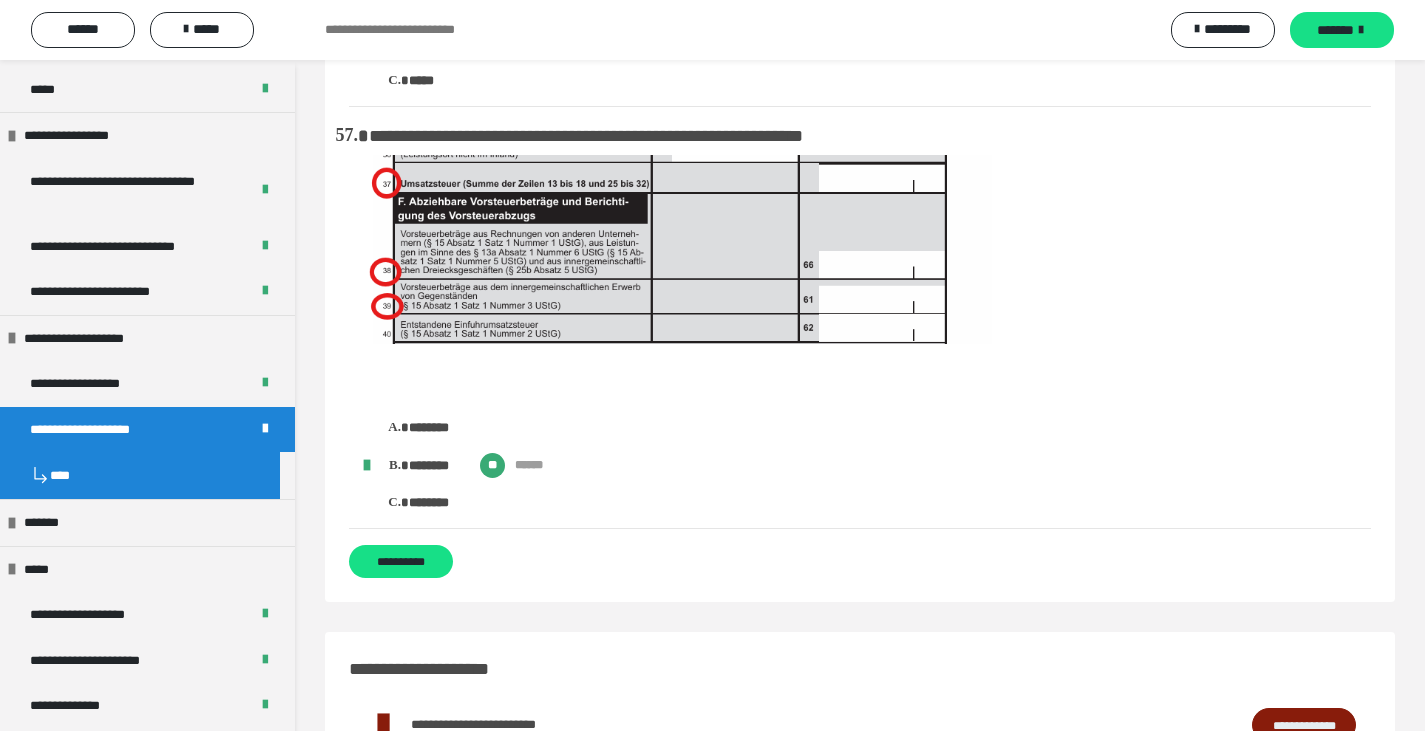 scroll, scrollTop: 15298, scrollLeft: 0, axis: vertical 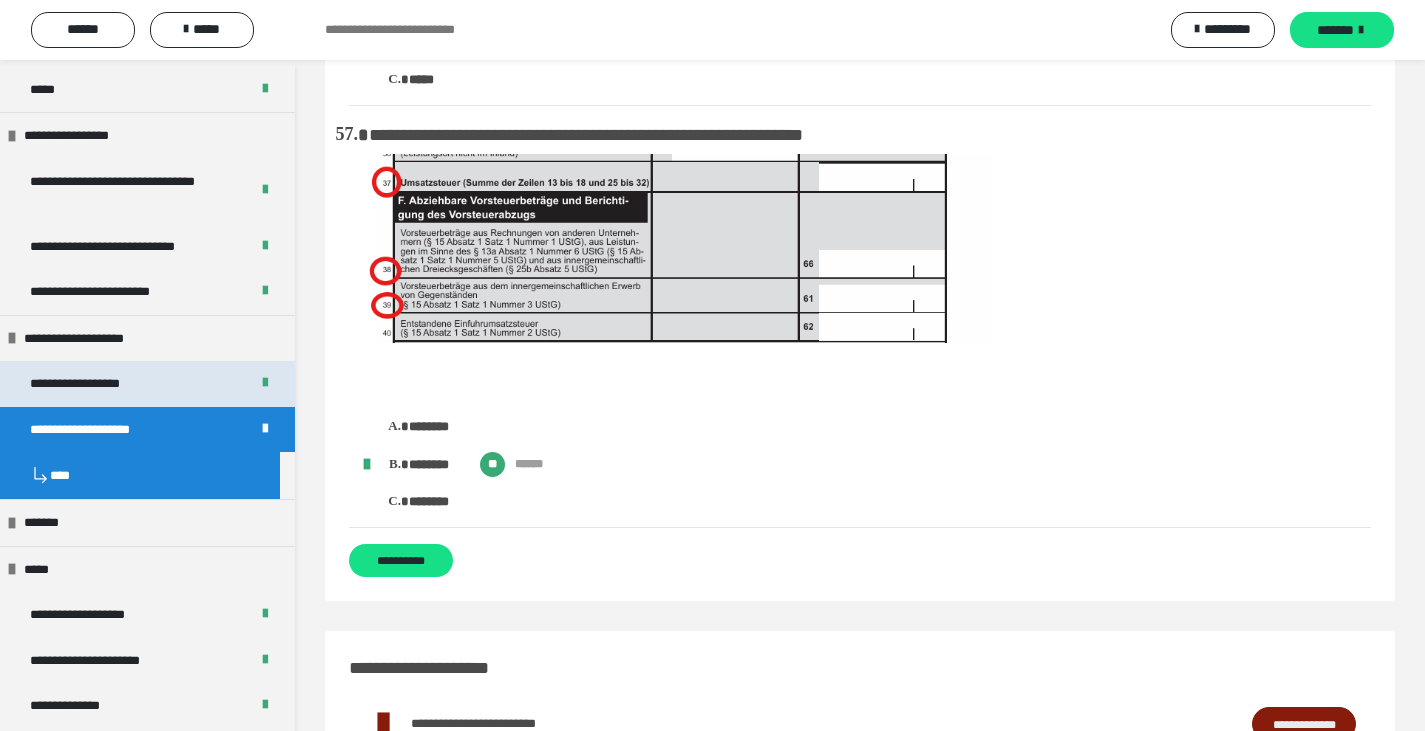 click on "**********" at bounding box center (98, 384) 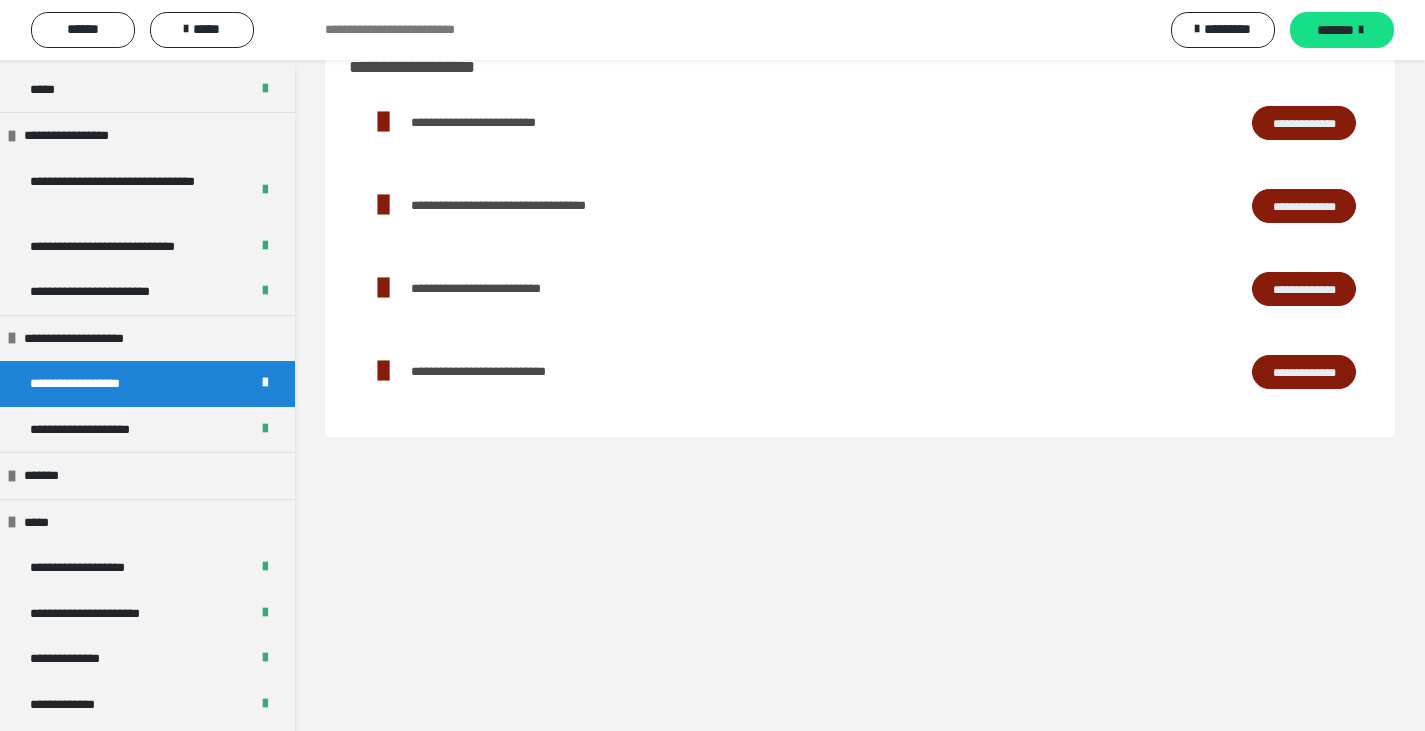 scroll, scrollTop: 435, scrollLeft: 0, axis: vertical 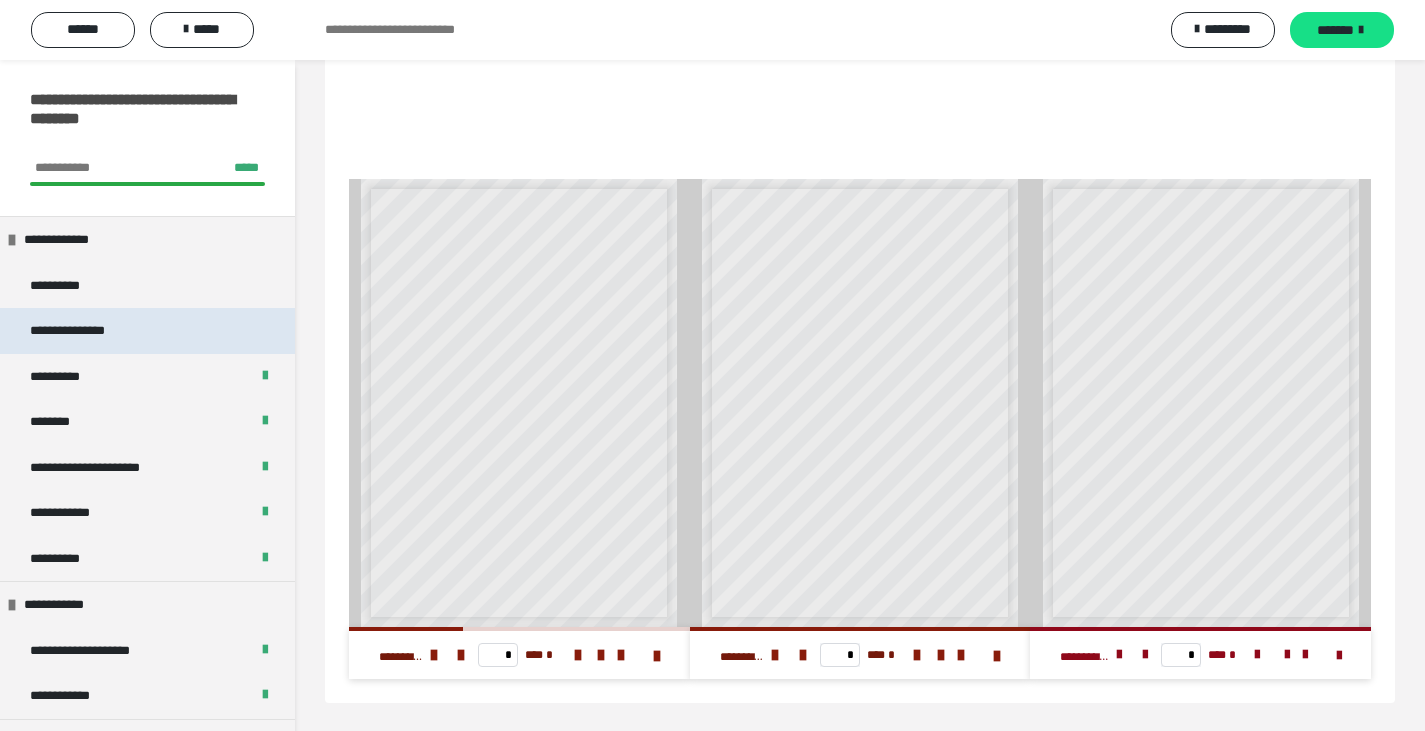 click on "**********" at bounding box center [88, 331] 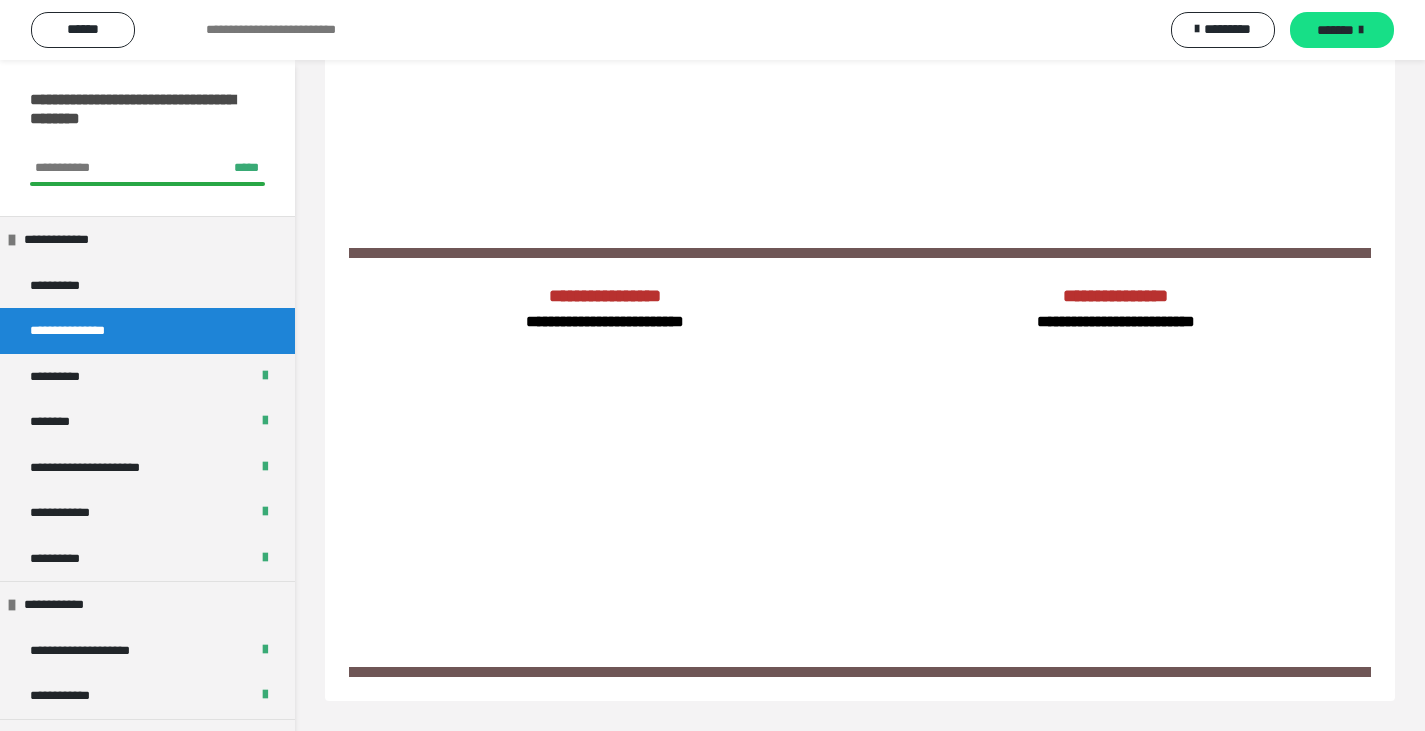 scroll, scrollTop: 60, scrollLeft: 0, axis: vertical 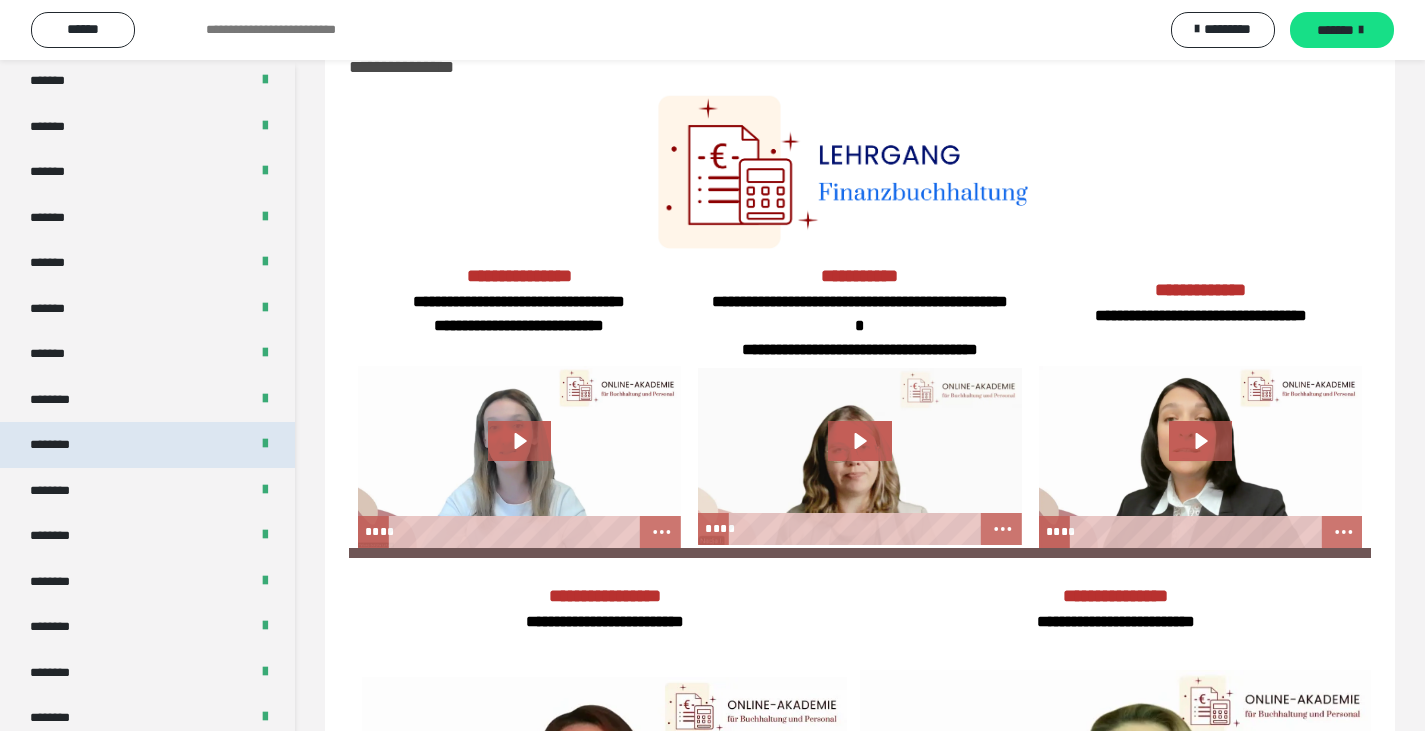 click on "********" at bounding box center (147, 445) 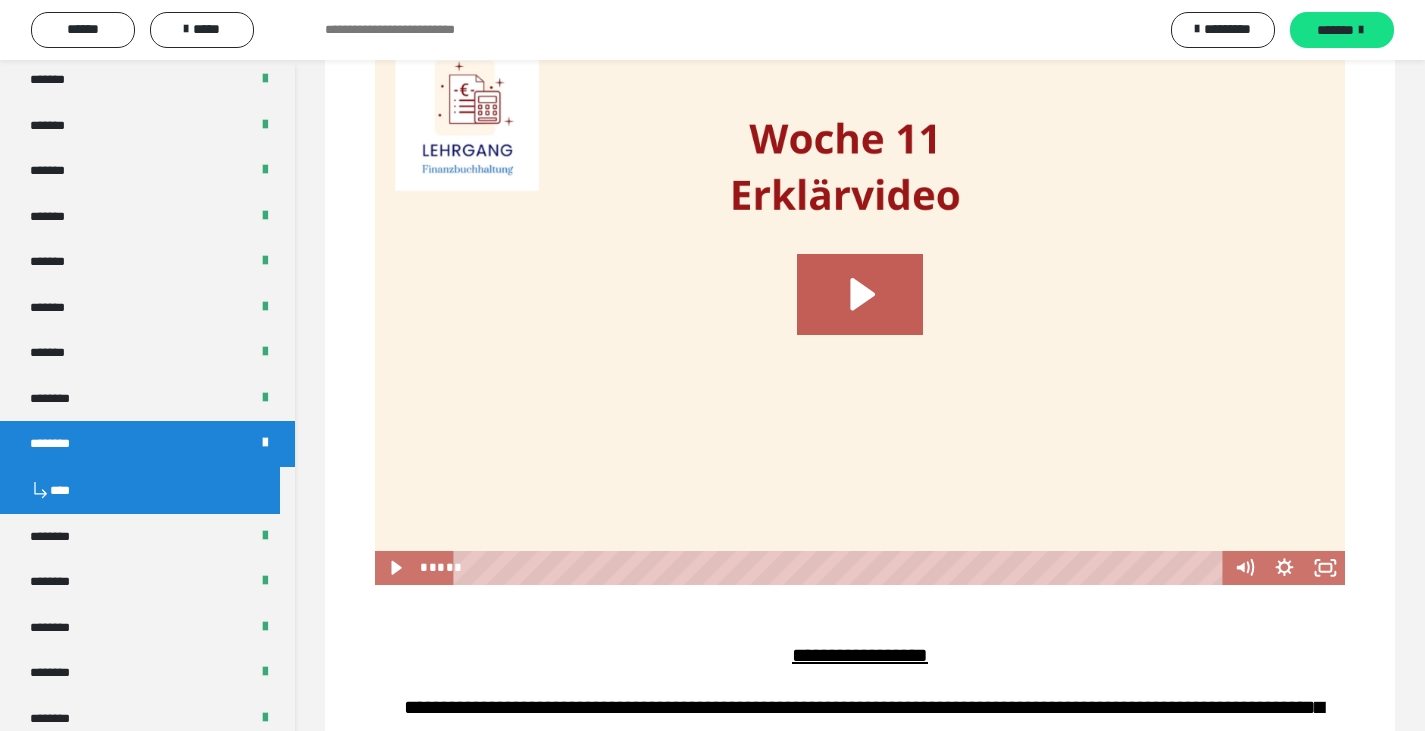scroll, scrollTop: 1236, scrollLeft: 0, axis: vertical 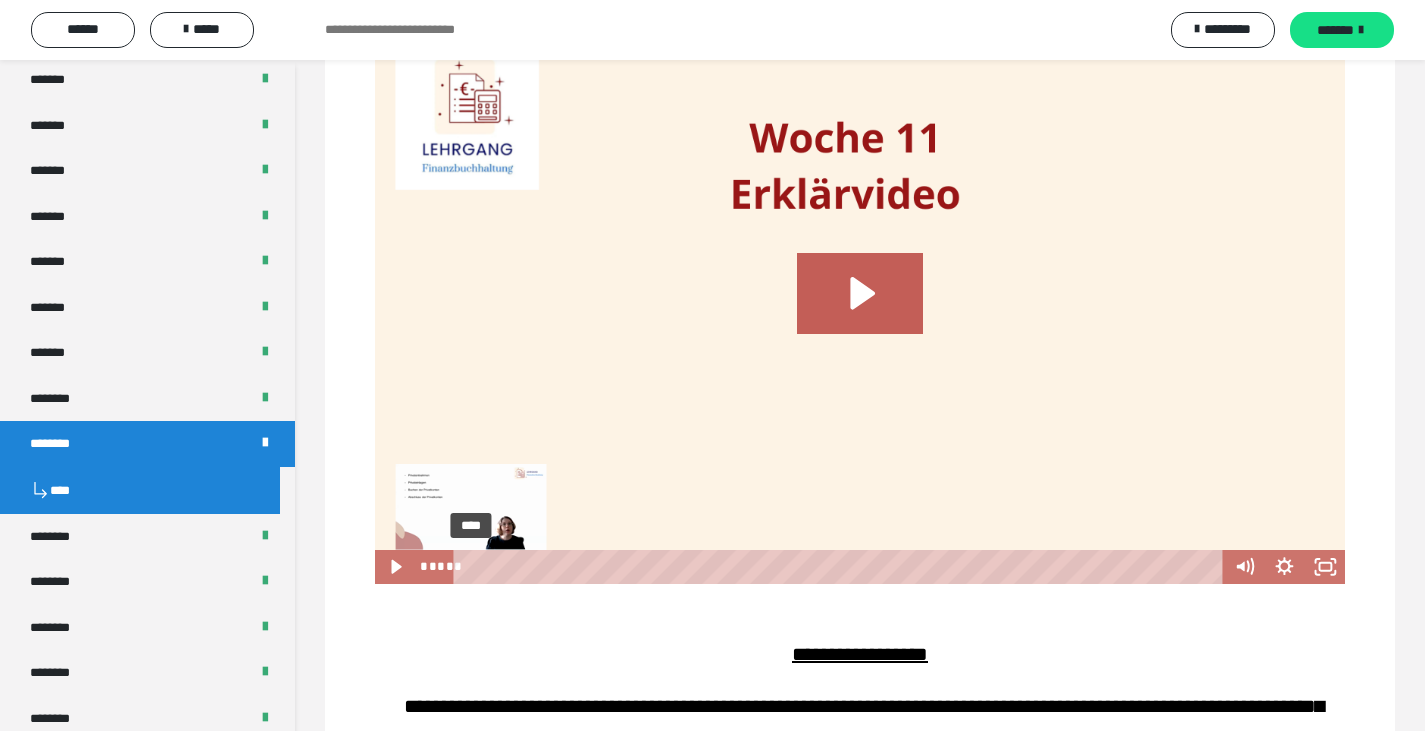 click on "****" at bounding box center (841, 567) 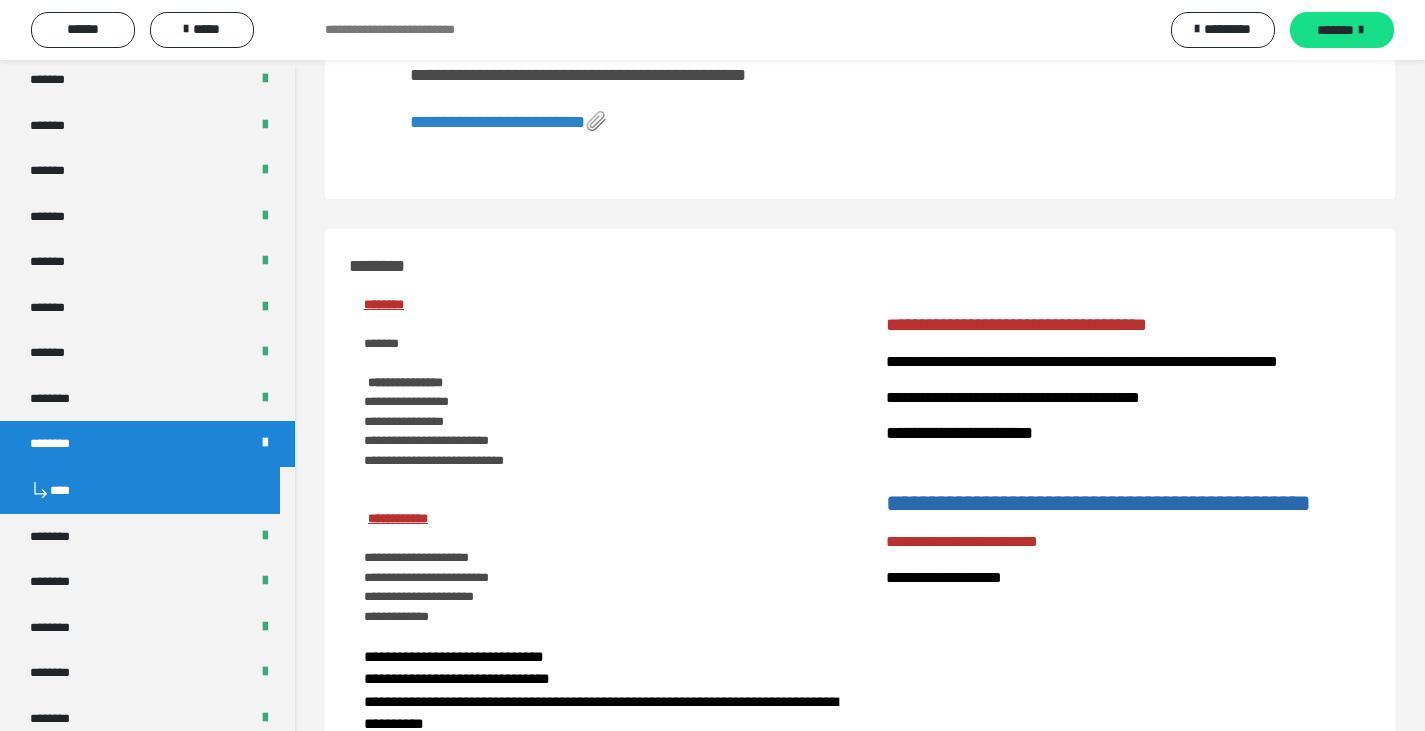 scroll, scrollTop: 238, scrollLeft: 0, axis: vertical 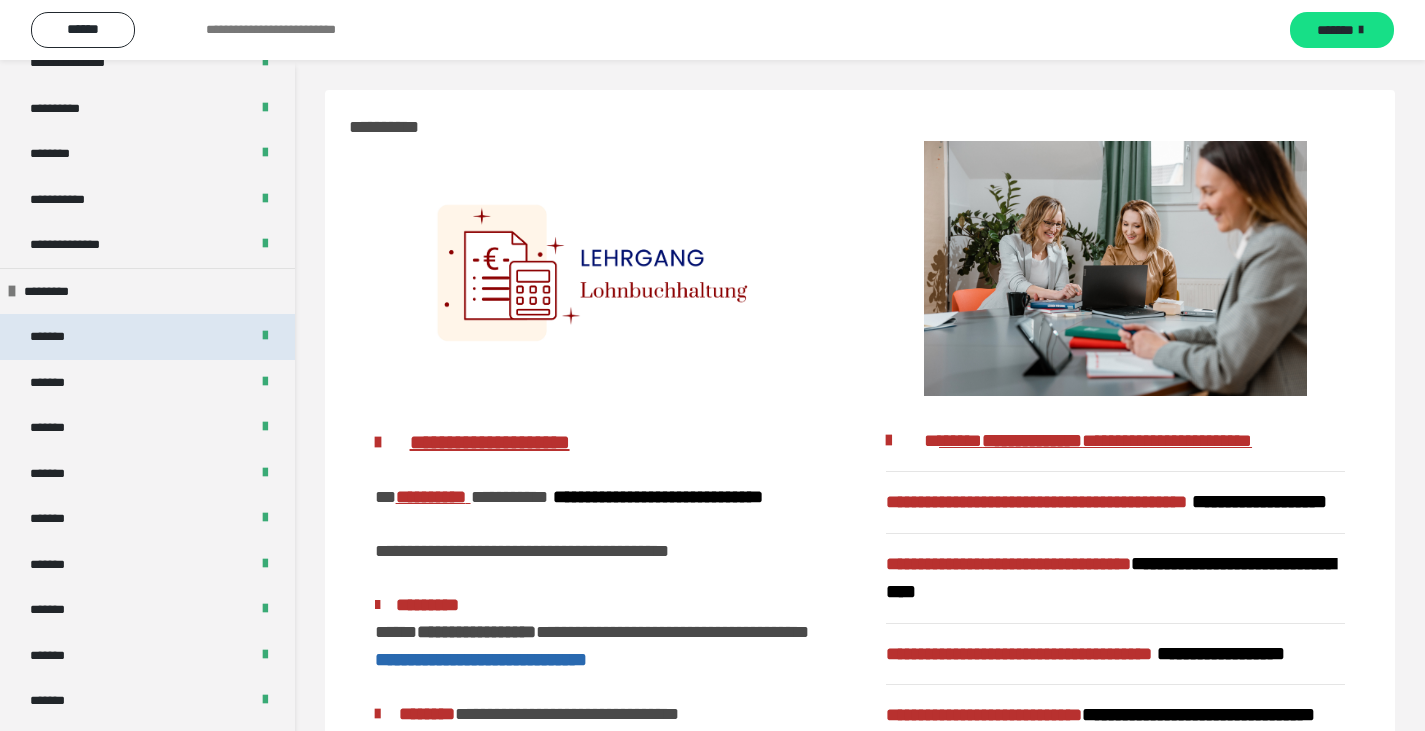 click on "*******" at bounding box center (61, 337) 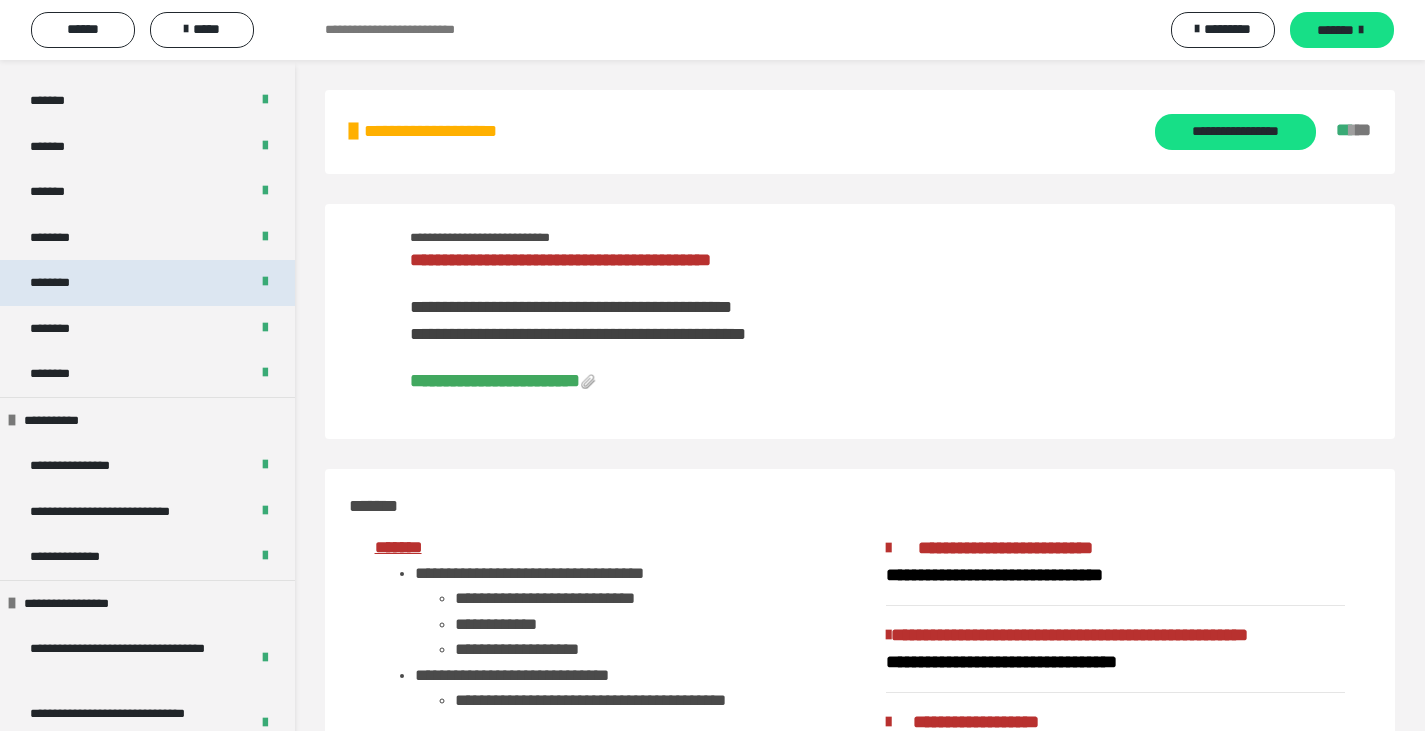 scroll, scrollTop: 991, scrollLeft: 0, axis: vertical 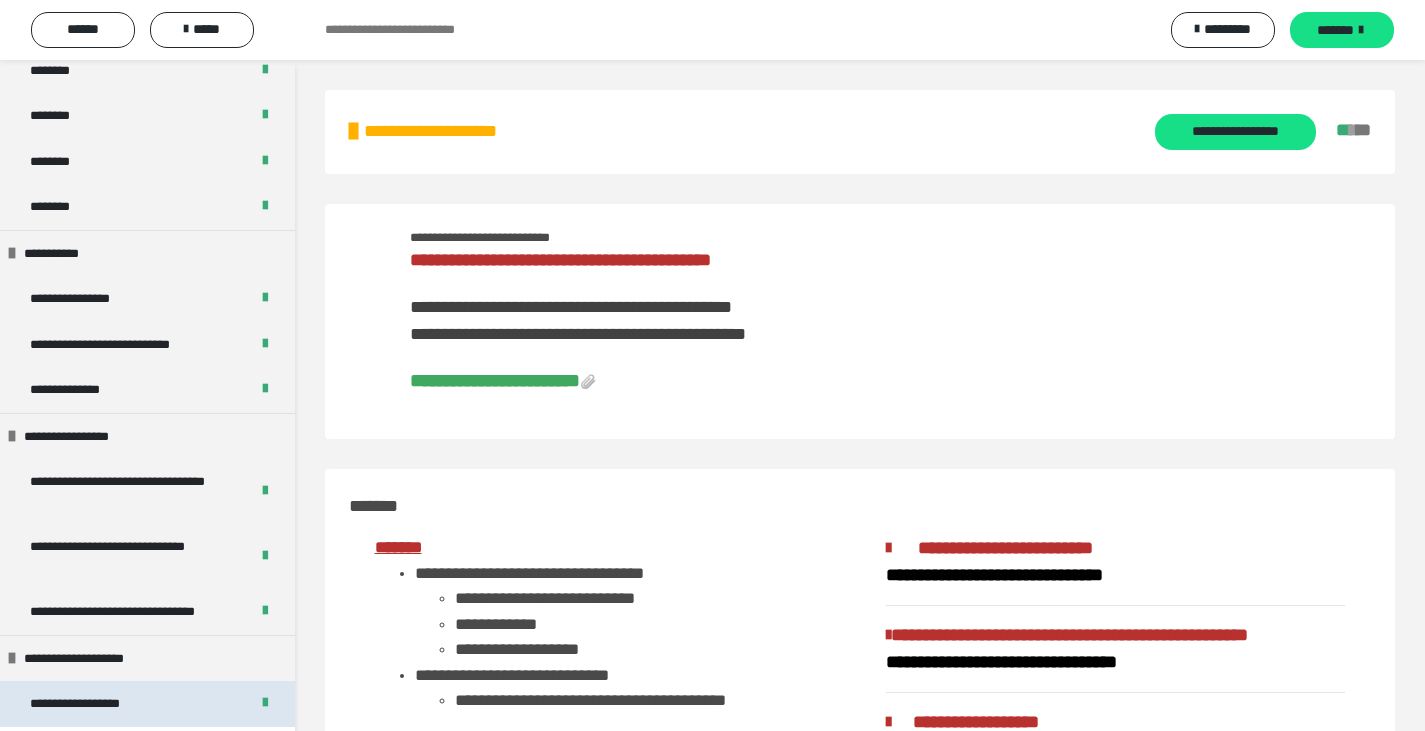 click on "**********" at bounding box center [98, 704] 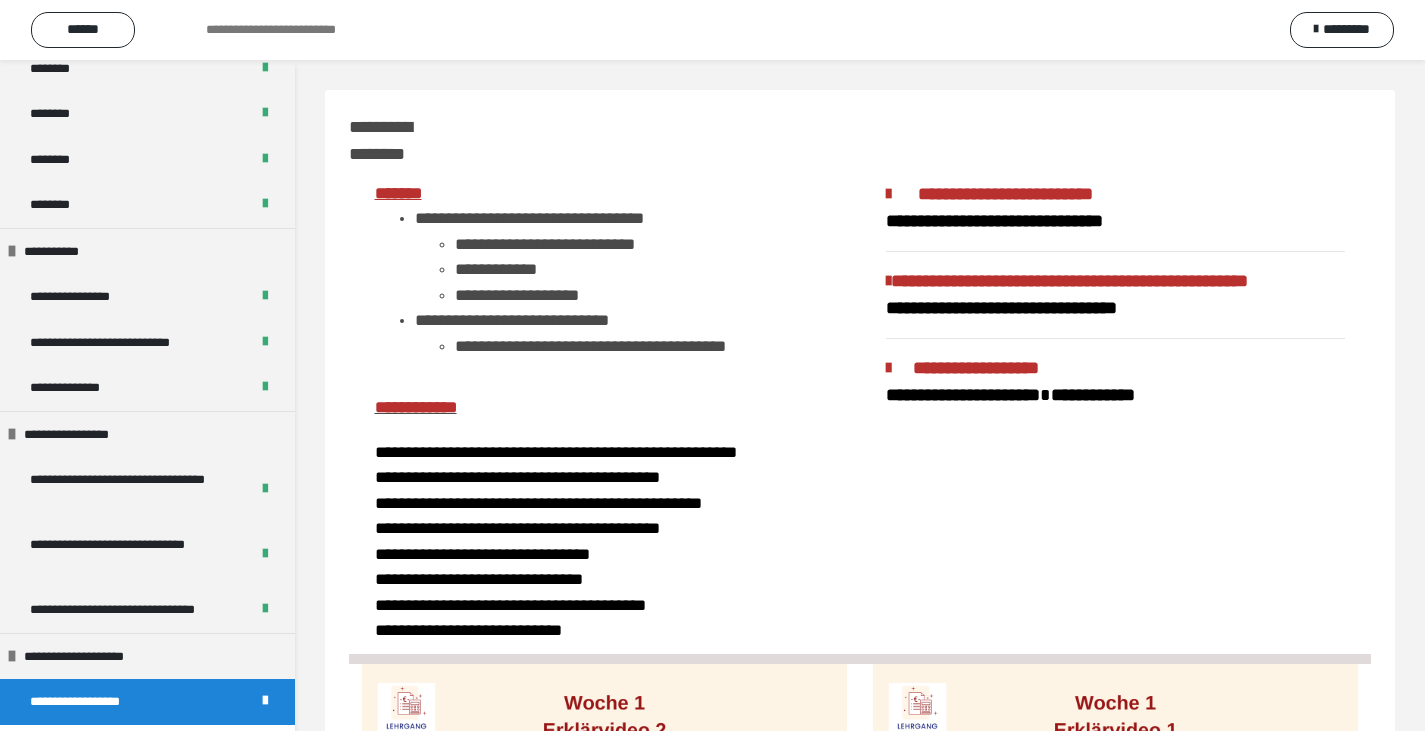 scroll, scrollTop: 944, scrollLeft: 0, axis: vertical 